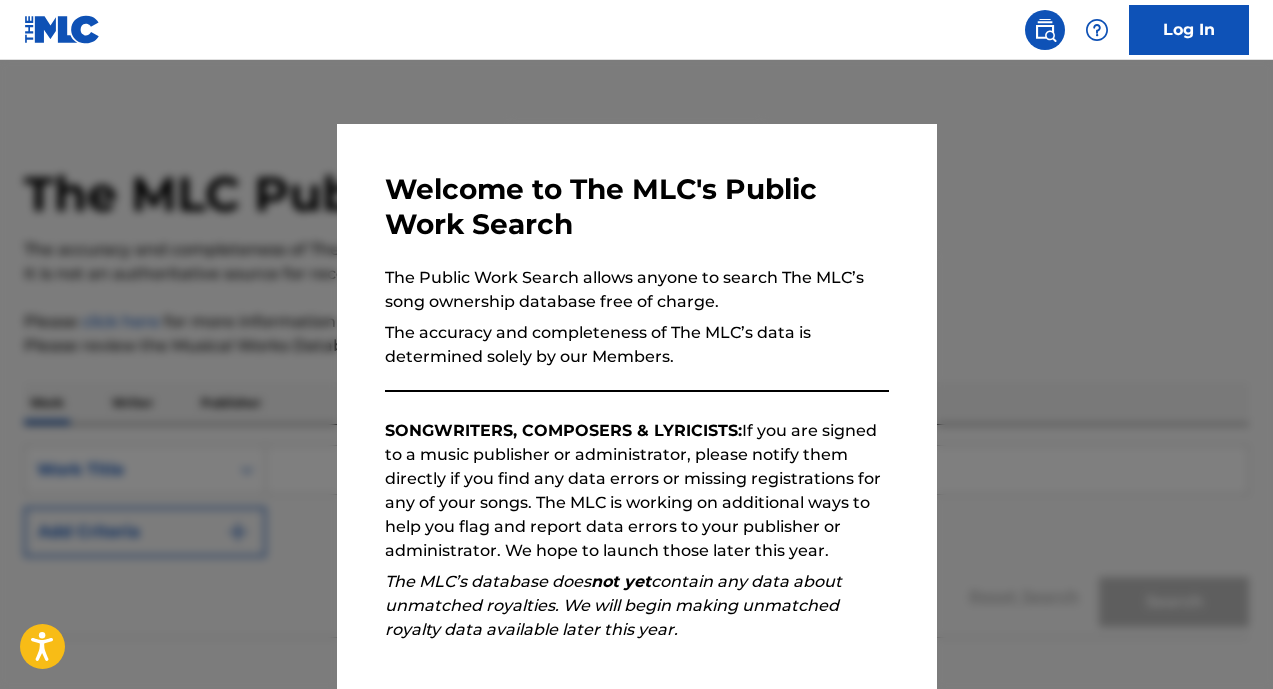 scroll, scrollTop: 65, scrollLeft: 0, axis: vertical 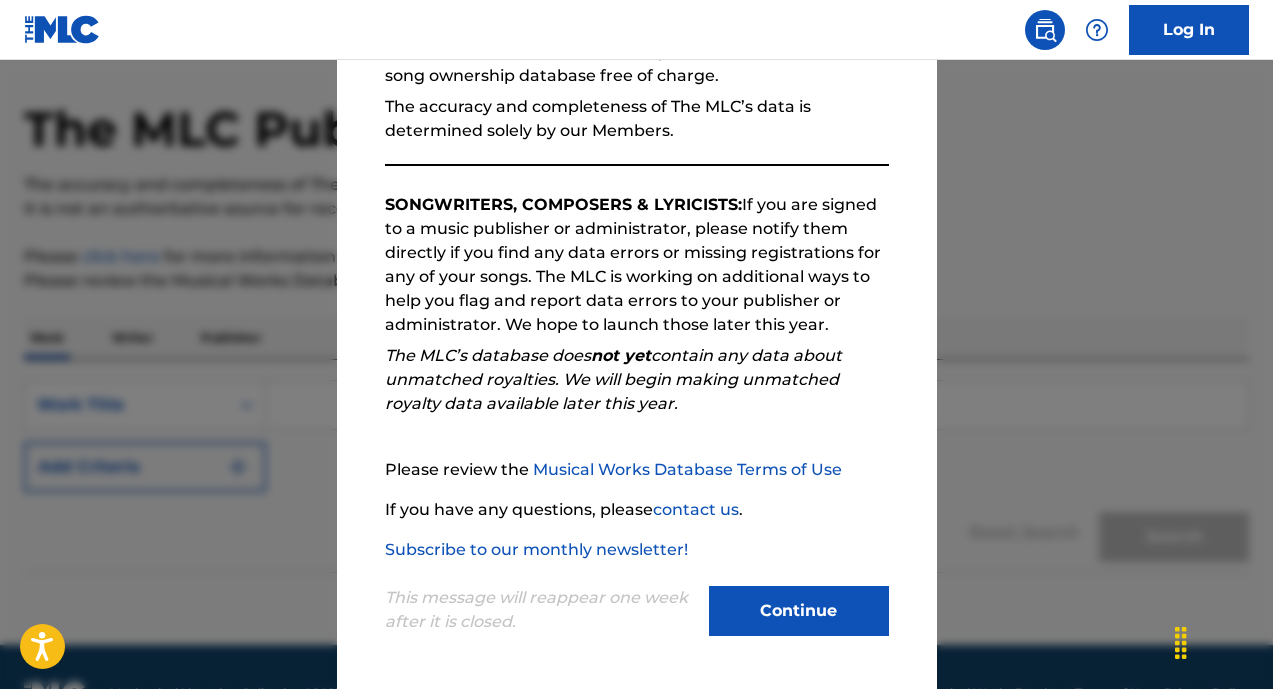 click on "Continue" at bounding box center (799, 611) 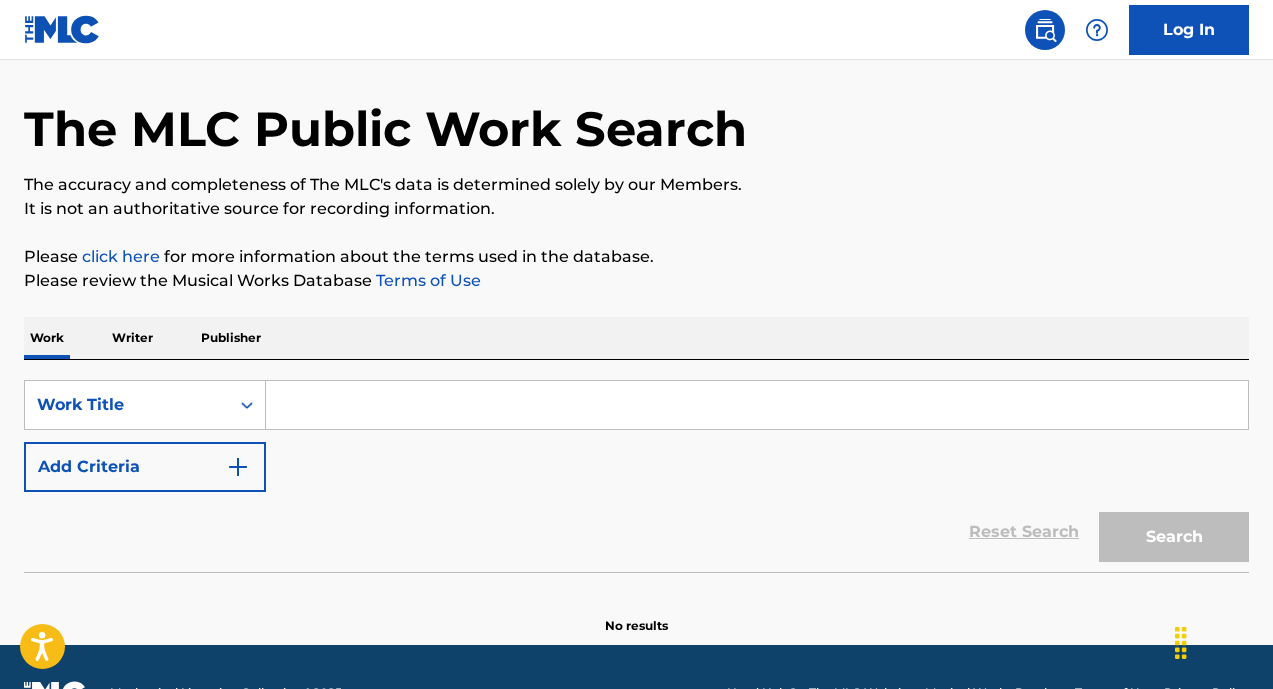 click on "Writer" at bounding box center (132, 338) 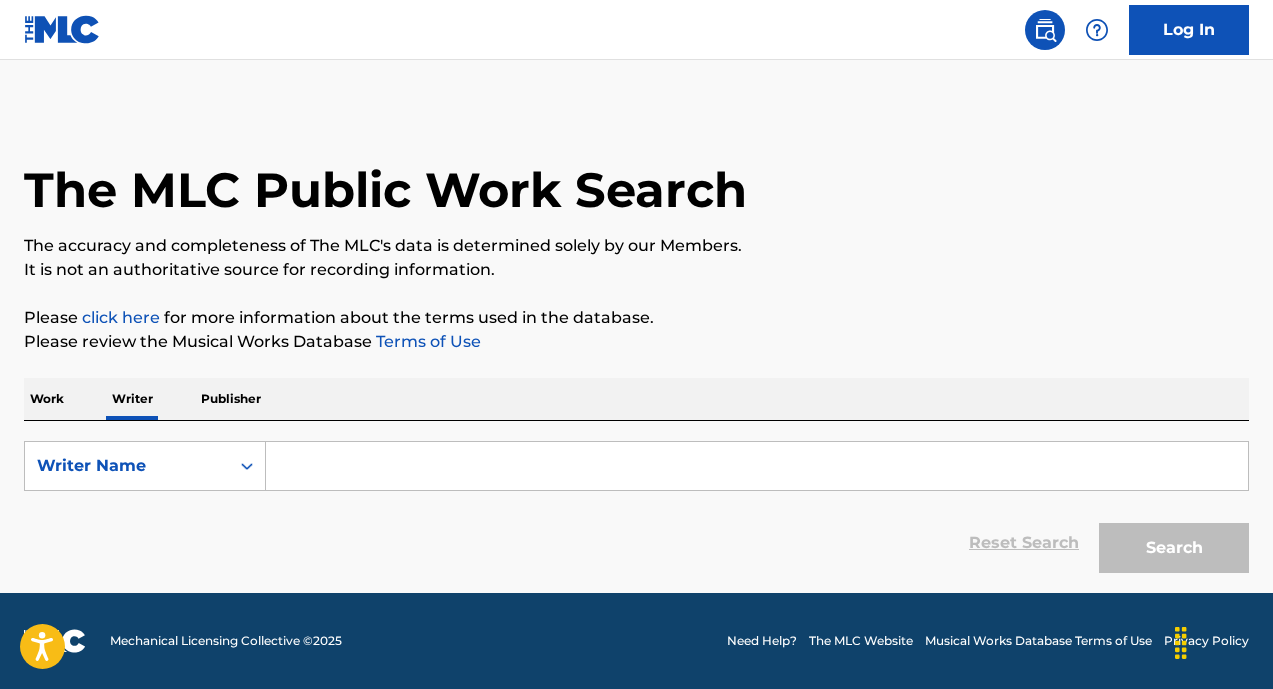 scroll, scrollTop: 0, scrollLeft: 0, axis: both 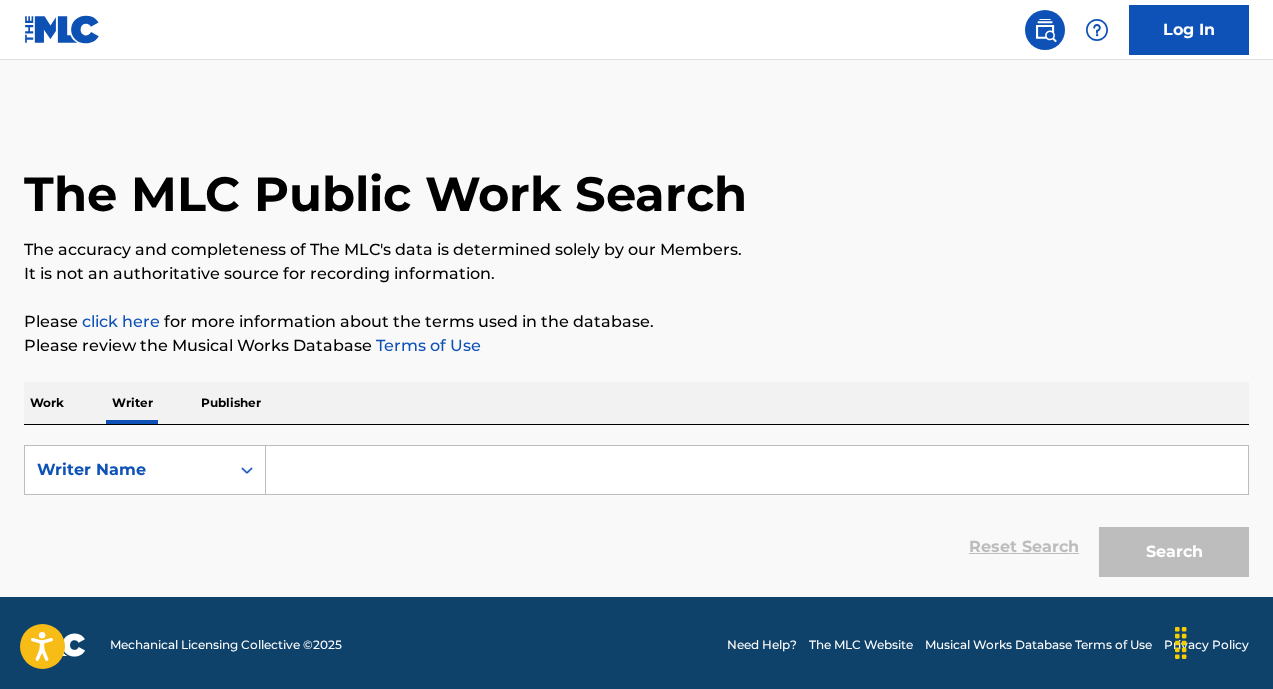 click at bounding box center [757, 470] 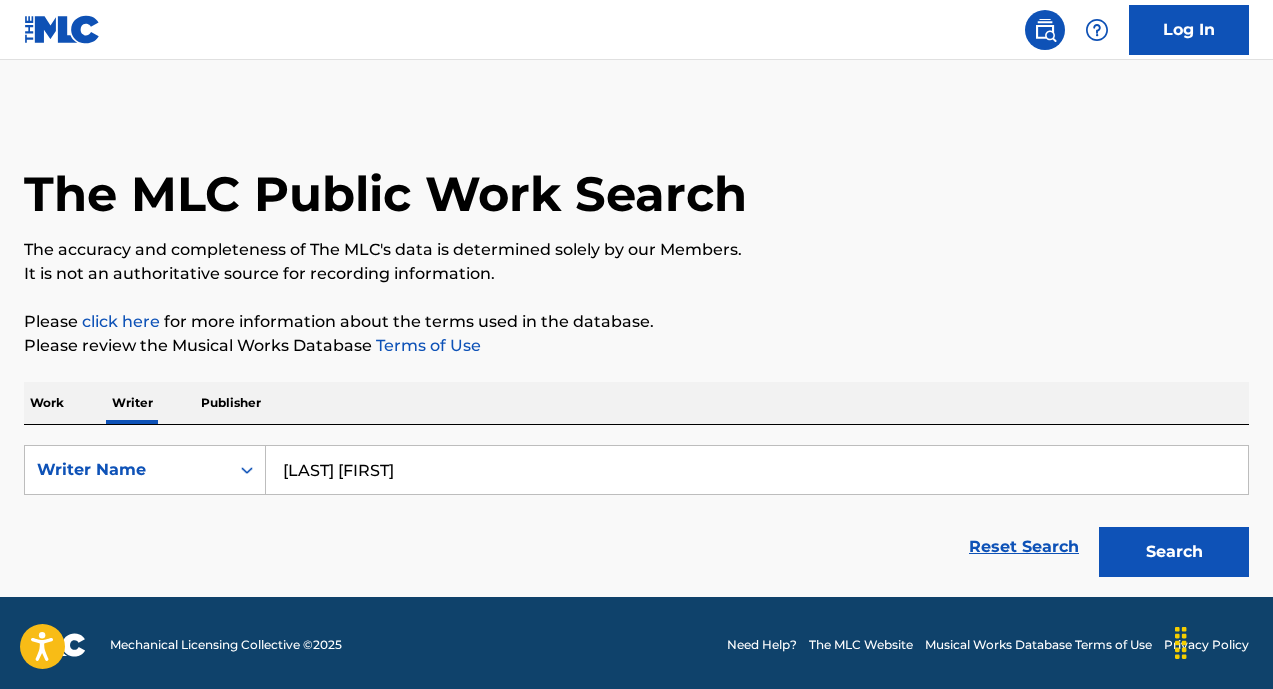 click on "goudieva polina" at bounding box center [757, 470] 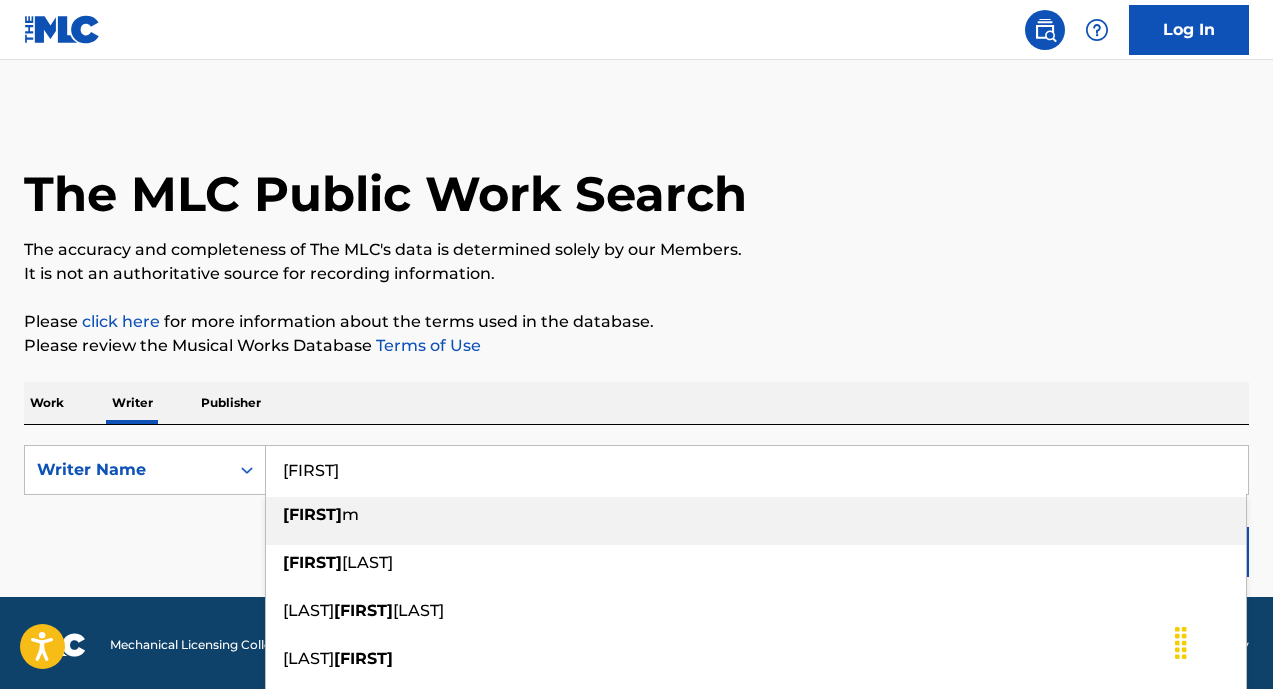 click on "[NAME]" at bounding box center [757, 470] 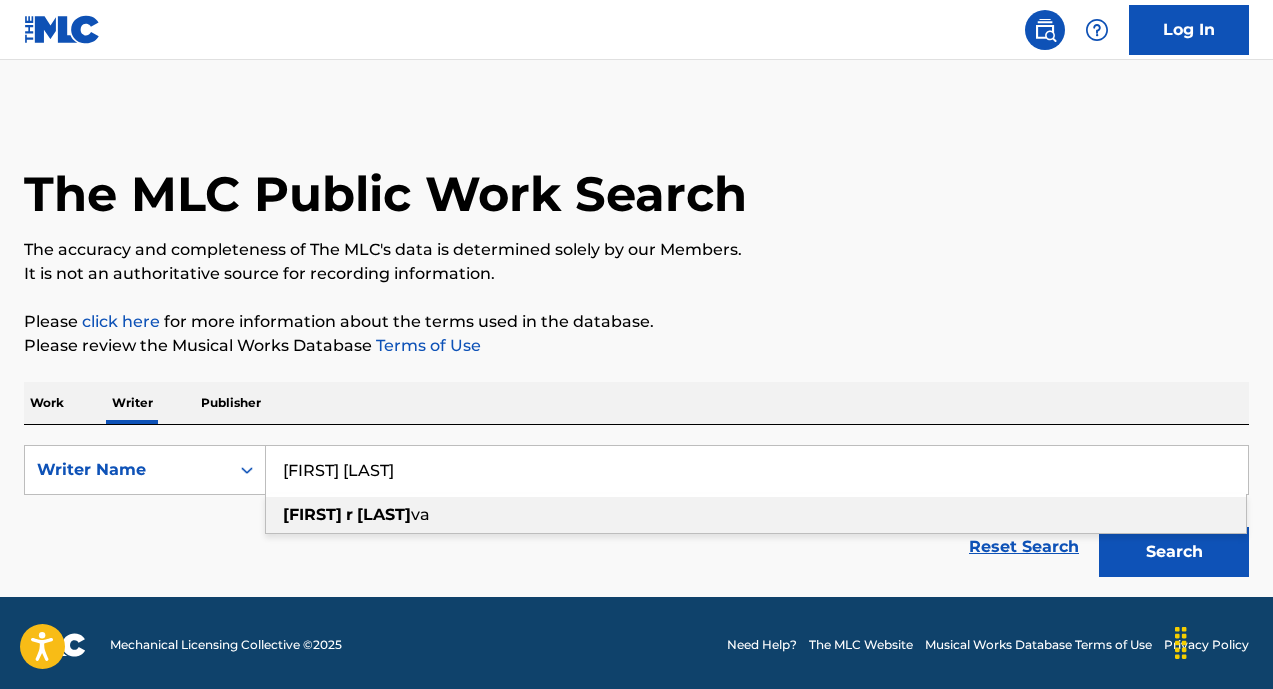 click on "goudie" at bounding box center [384, 514] 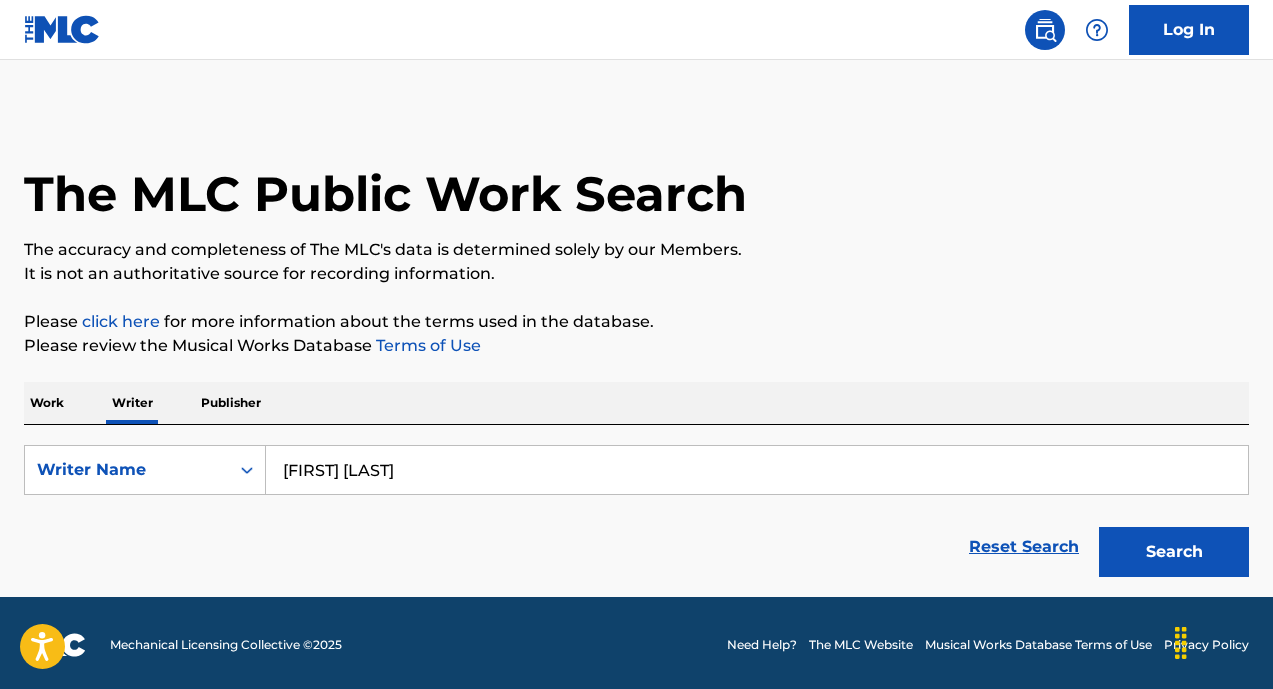 type on "[NAME] r [LASTNAME]" 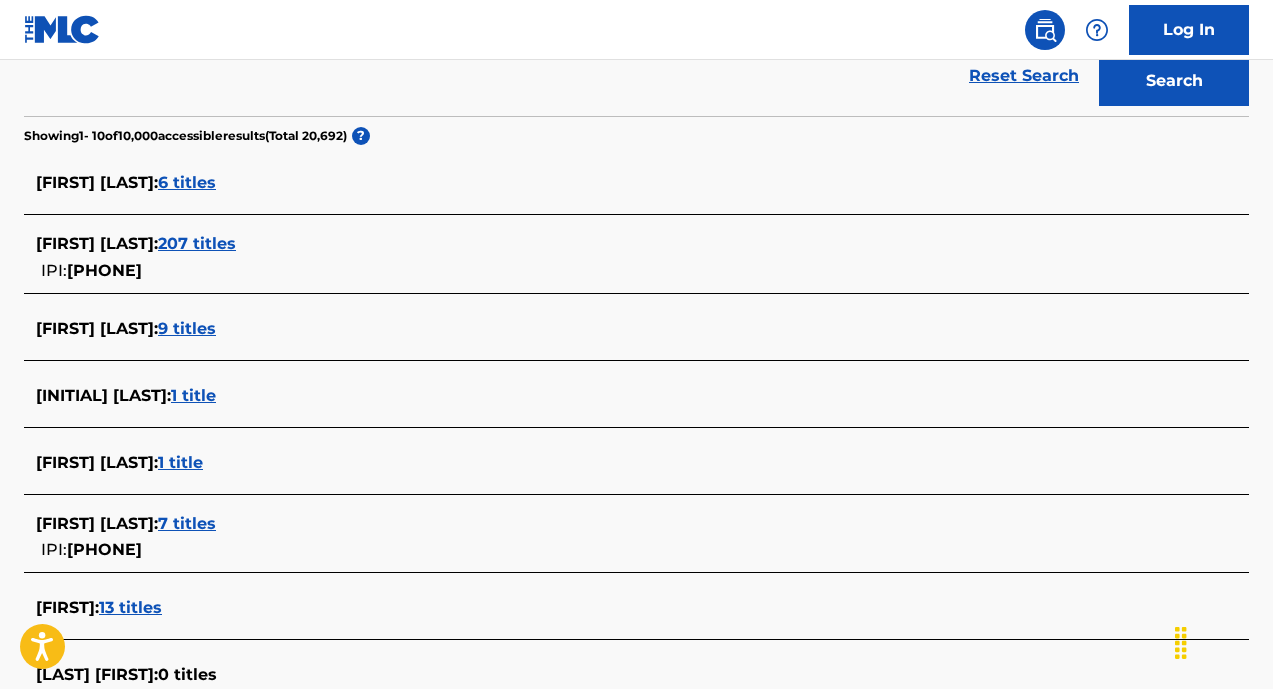 scroll, scrollTop: 470, scrollLeft: 0, axis: vertical 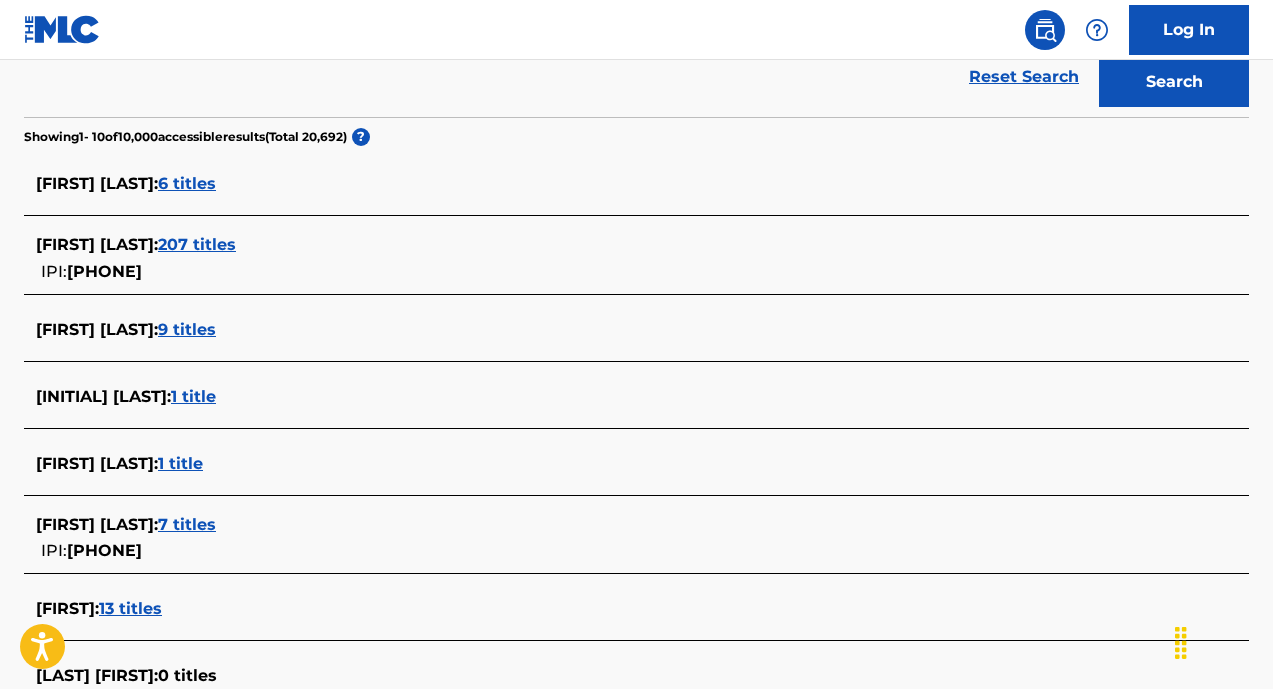 click on "207 titles" at bounding box center [197, 244] 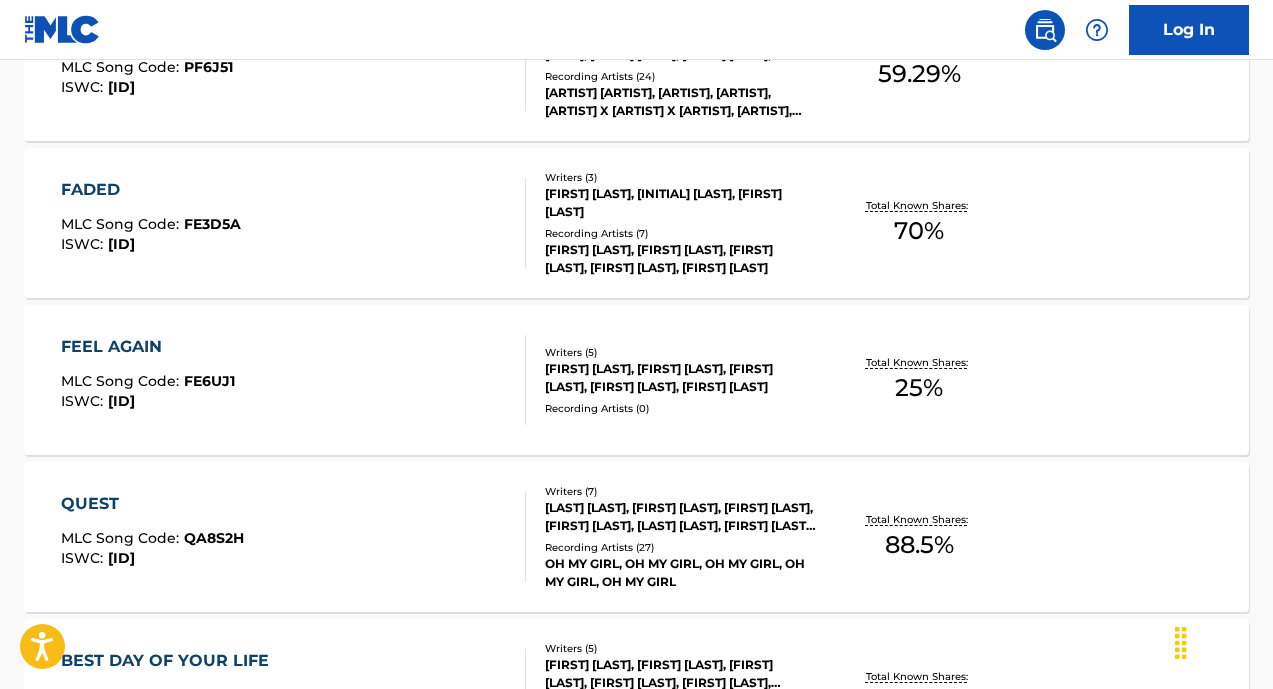 scroll, scrollTop: 1456, scrollLeft: 0, axis: vertical 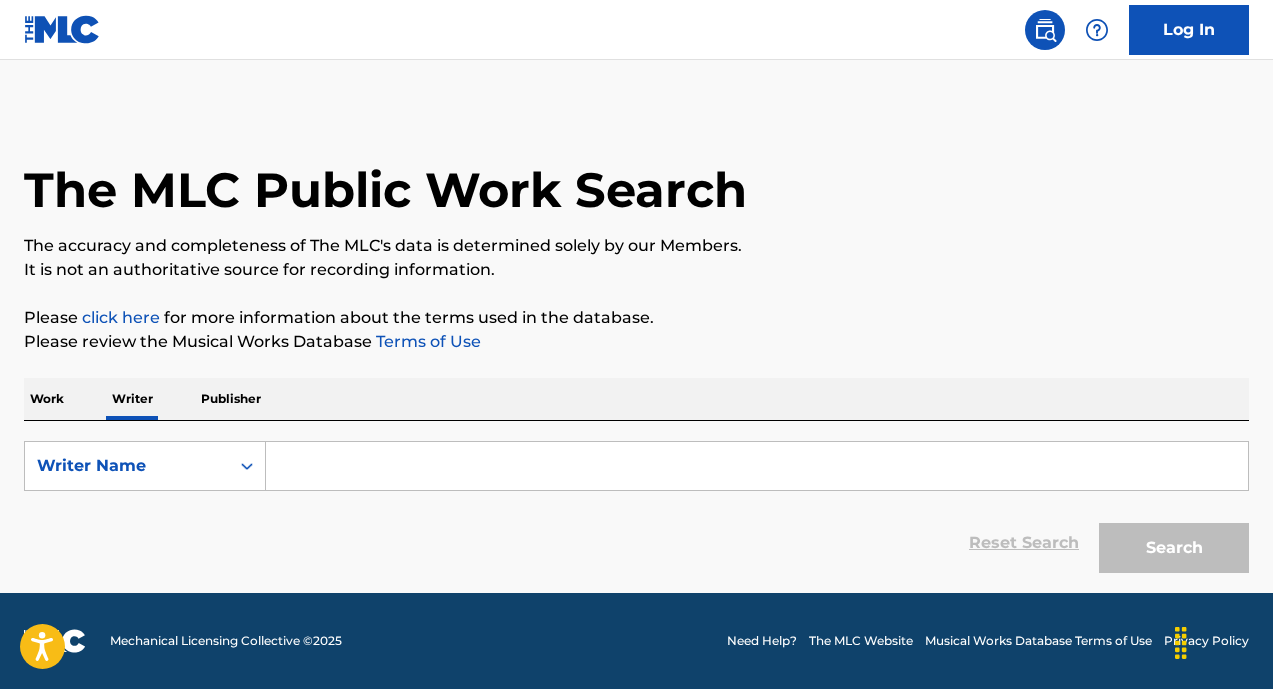 click at bounding box center (757, 466) 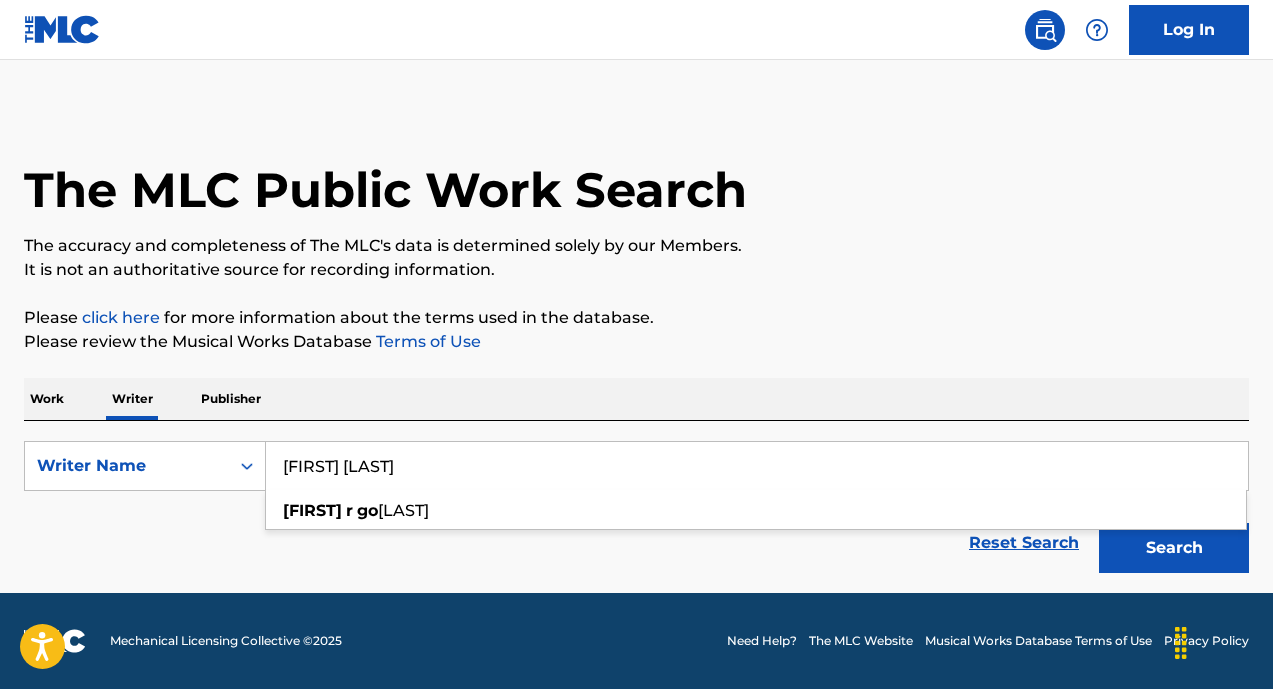 click on "Search" at bounding box center [1174, 548] 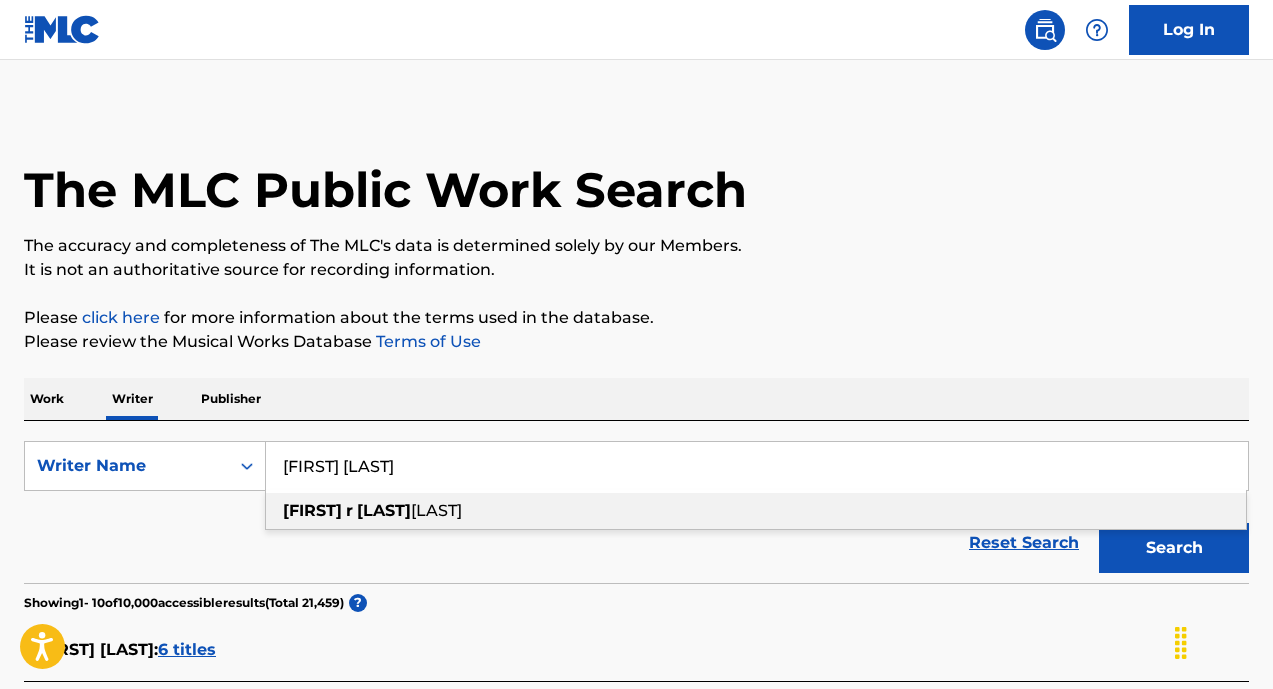 click at bounding box center [355, 510] 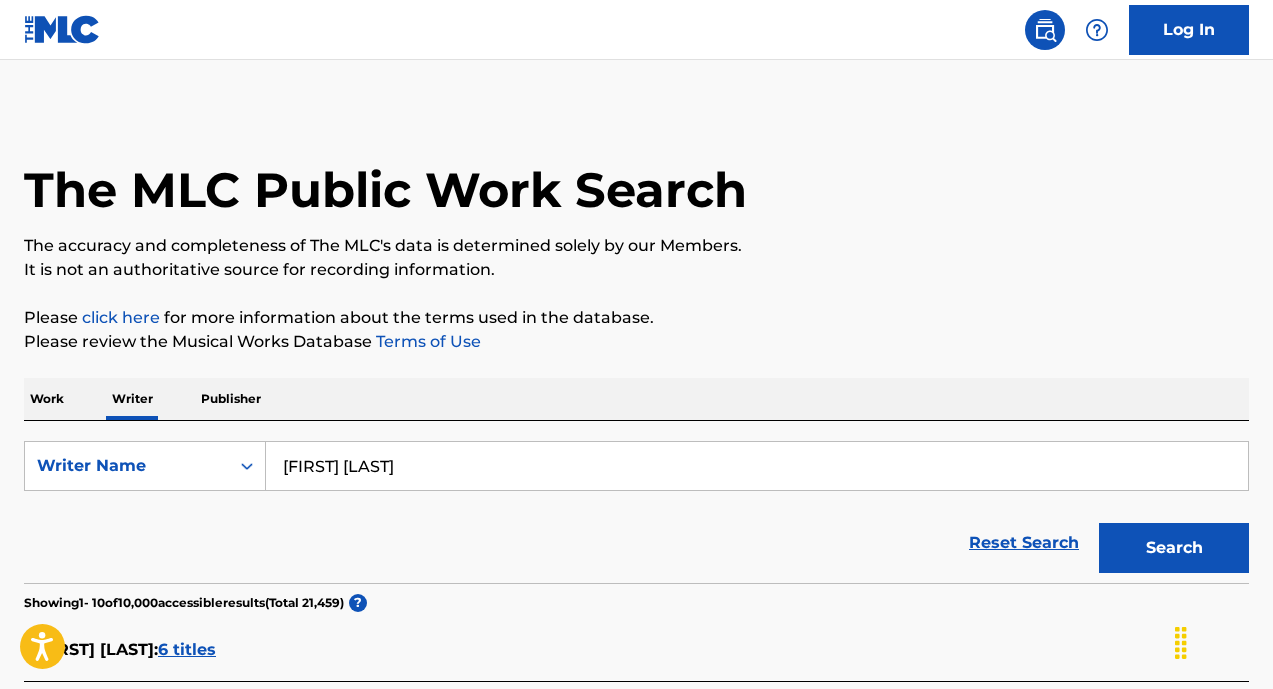 click on "Search" at bounding box center (1174, 548) 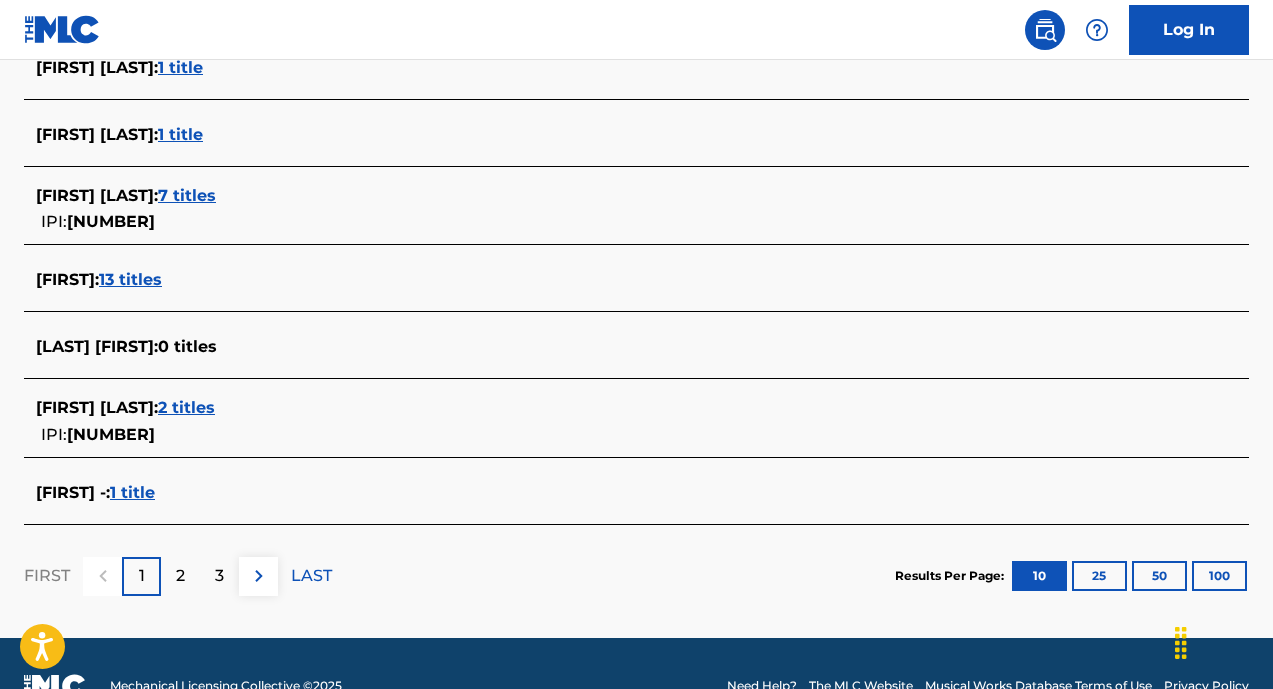 scroll, scrollTop: 800, scrollLeft: 0, axis: vertical 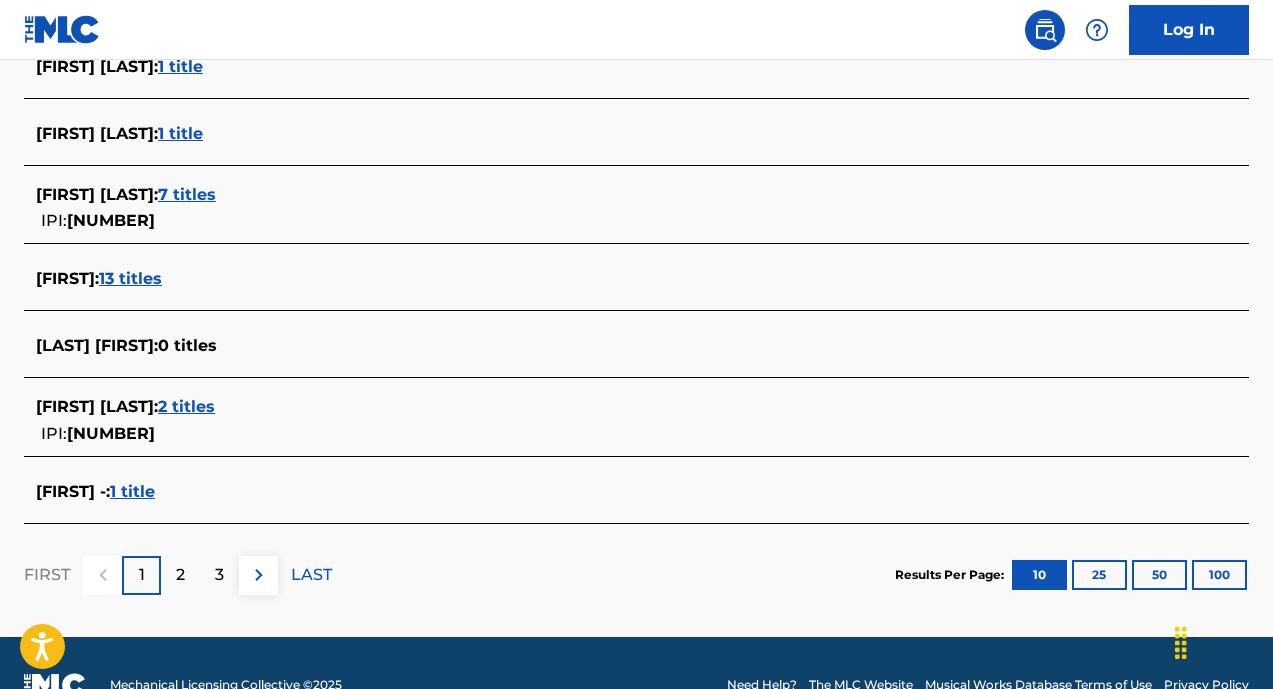 click on "2" at bounding box center [180, 575] 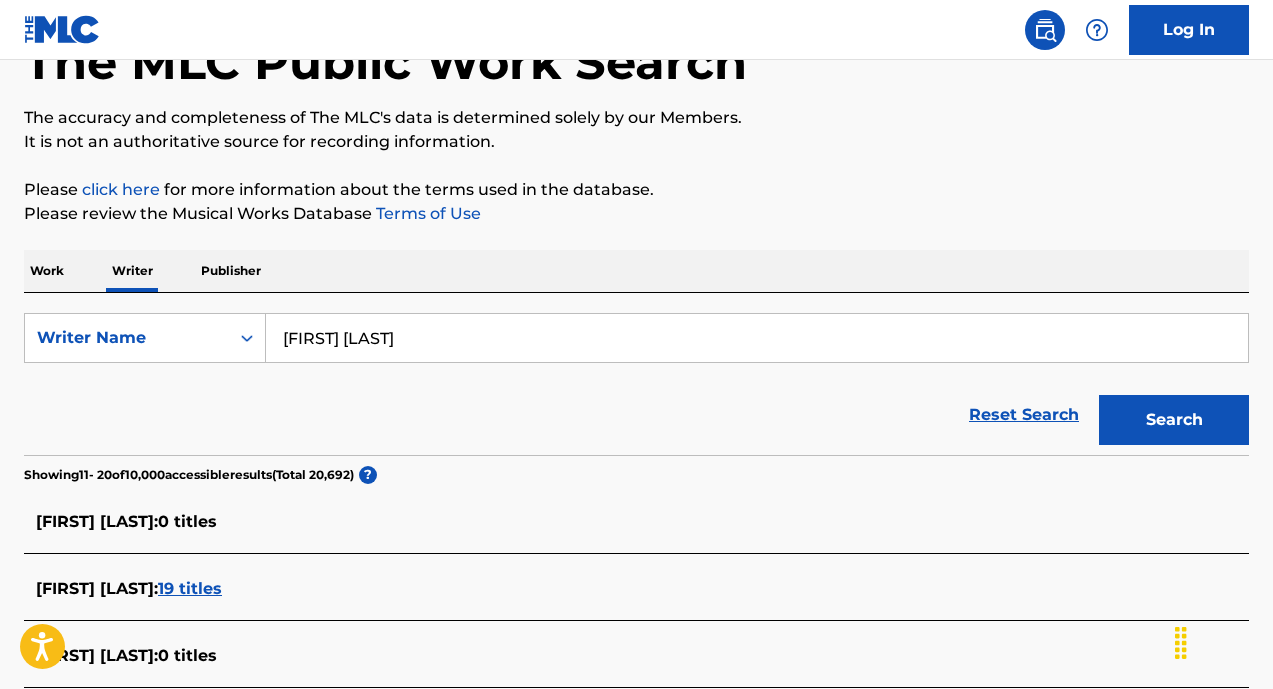 scroll, scrollTop: 800, scrollLeft: 0, axis: vertical 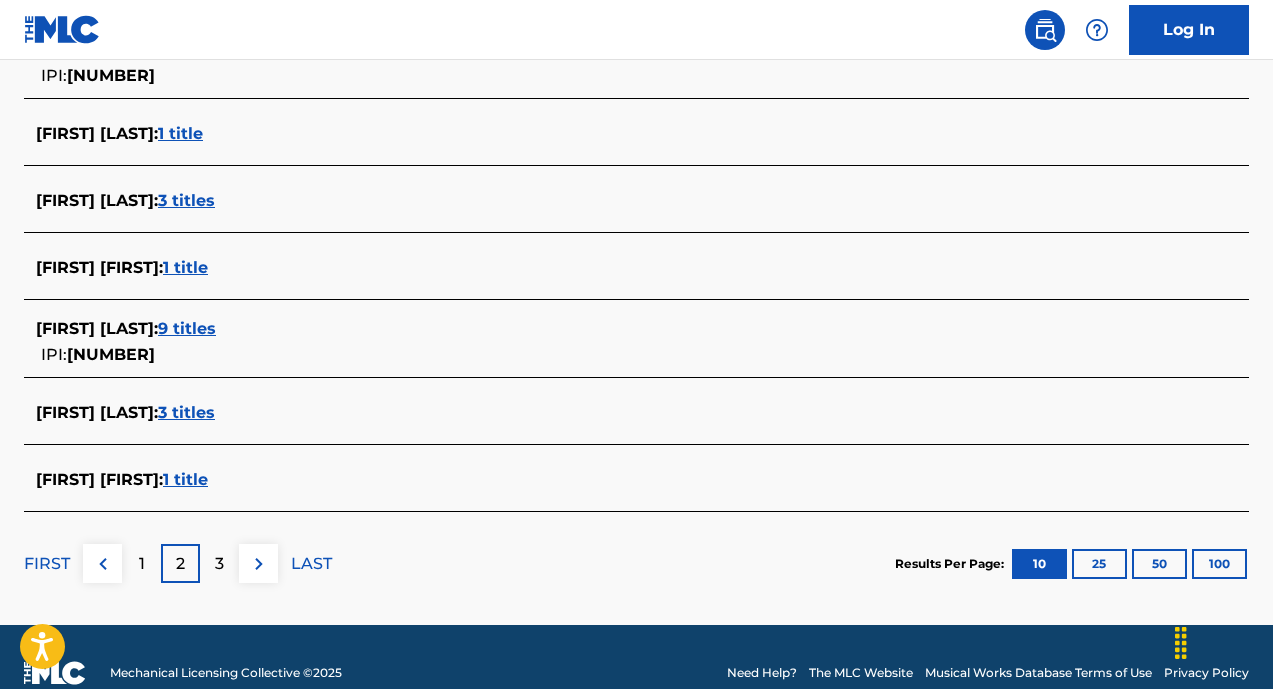 click on "3 titles" at bounding box center (186, 412) 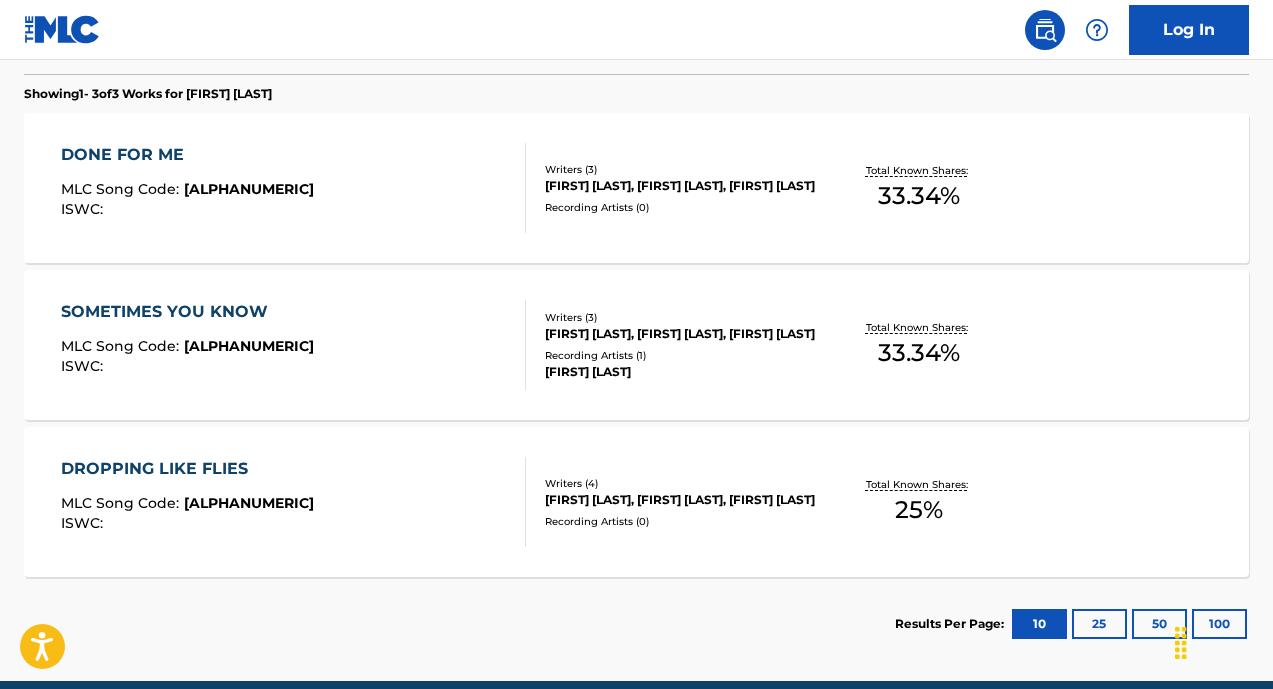 scroll, scrollTop: 568, scrollLeft: 0, axis: vertical 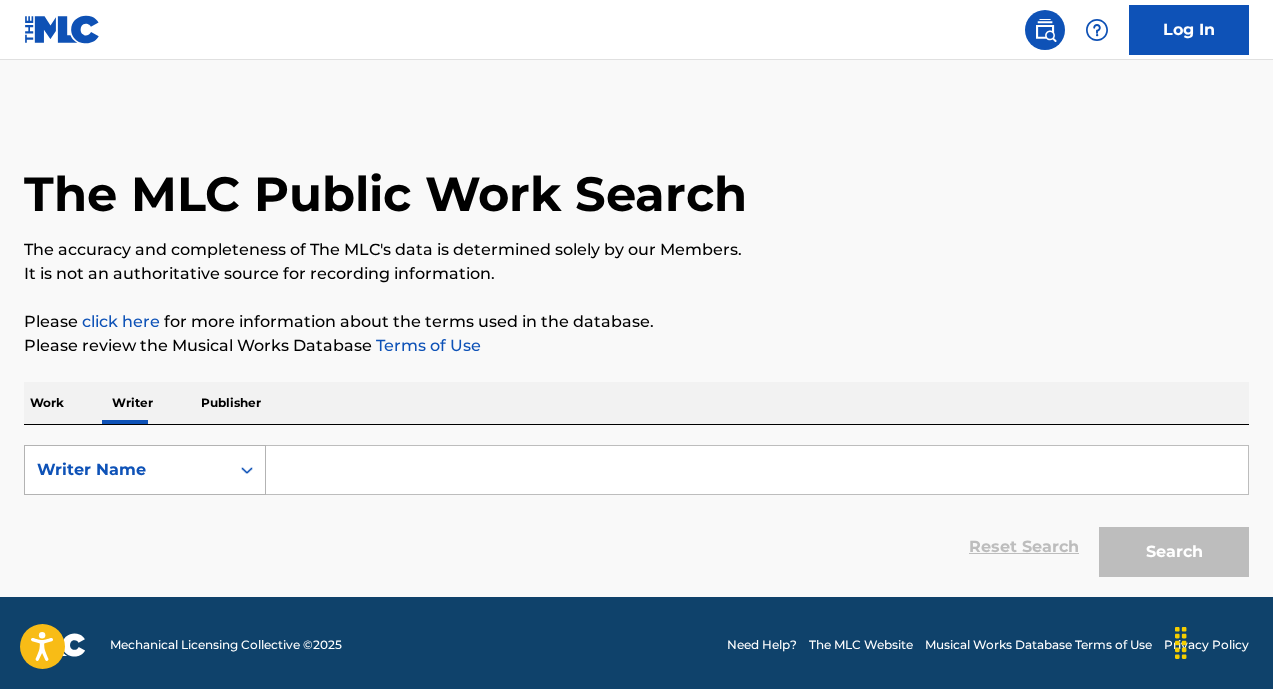 click on "Writer Name" at bounding box center [127, 470] 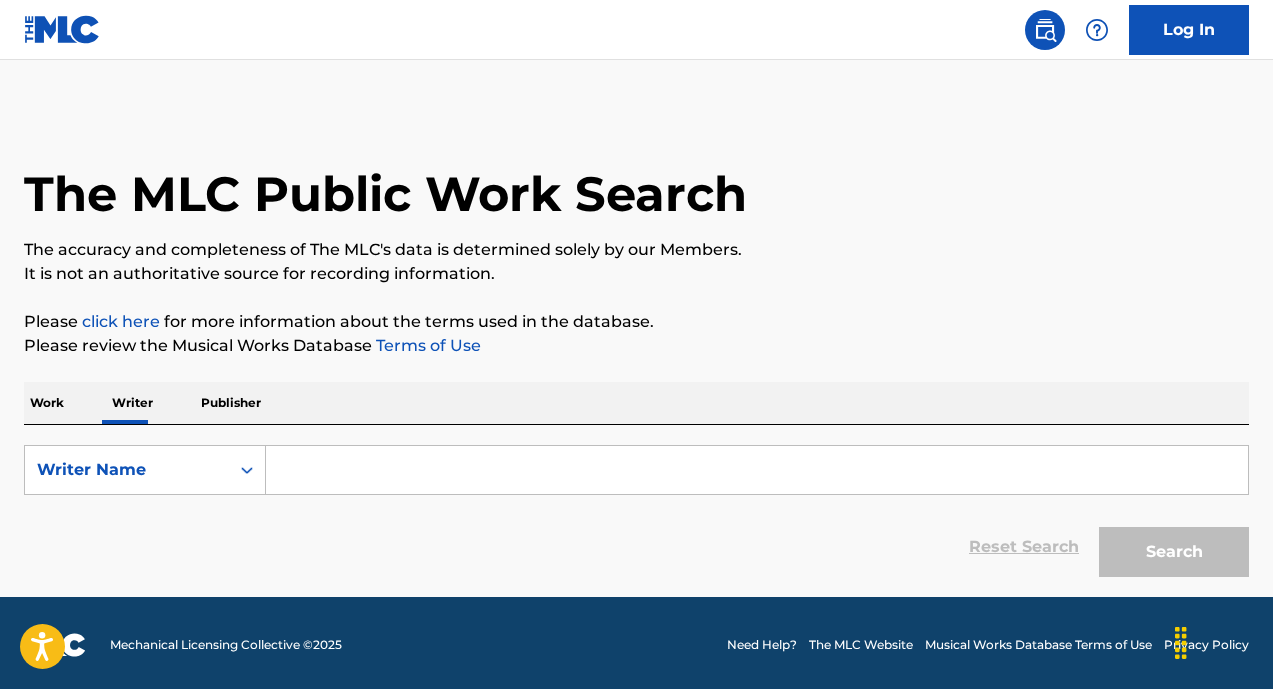 click at bounding box center [757, 470] 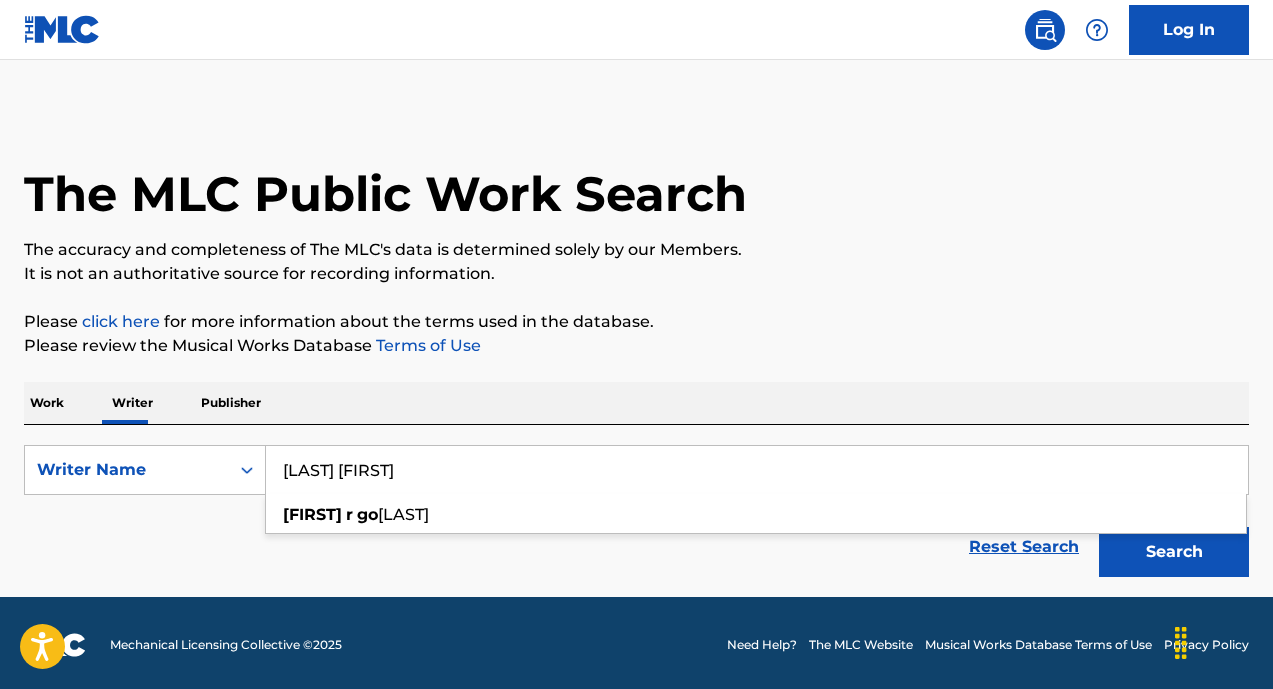 click on "Search" at bounding box center (1174, 552) 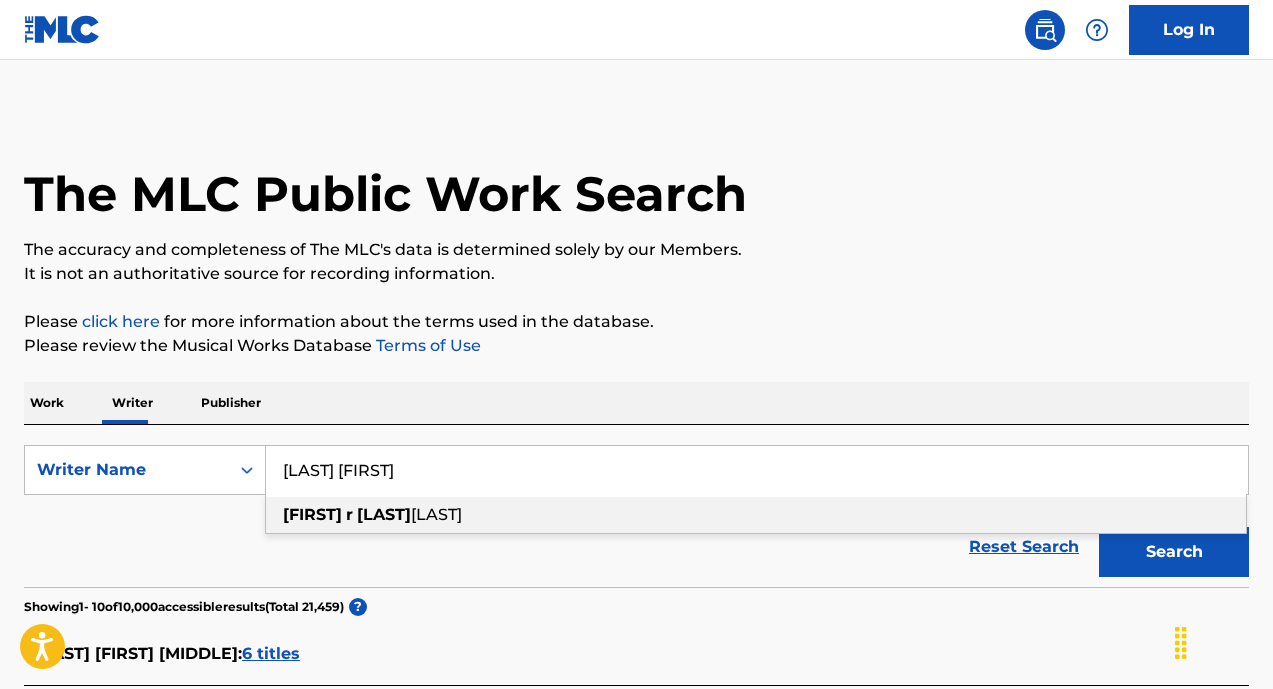 click on "r" at bounding box center [349, 514] 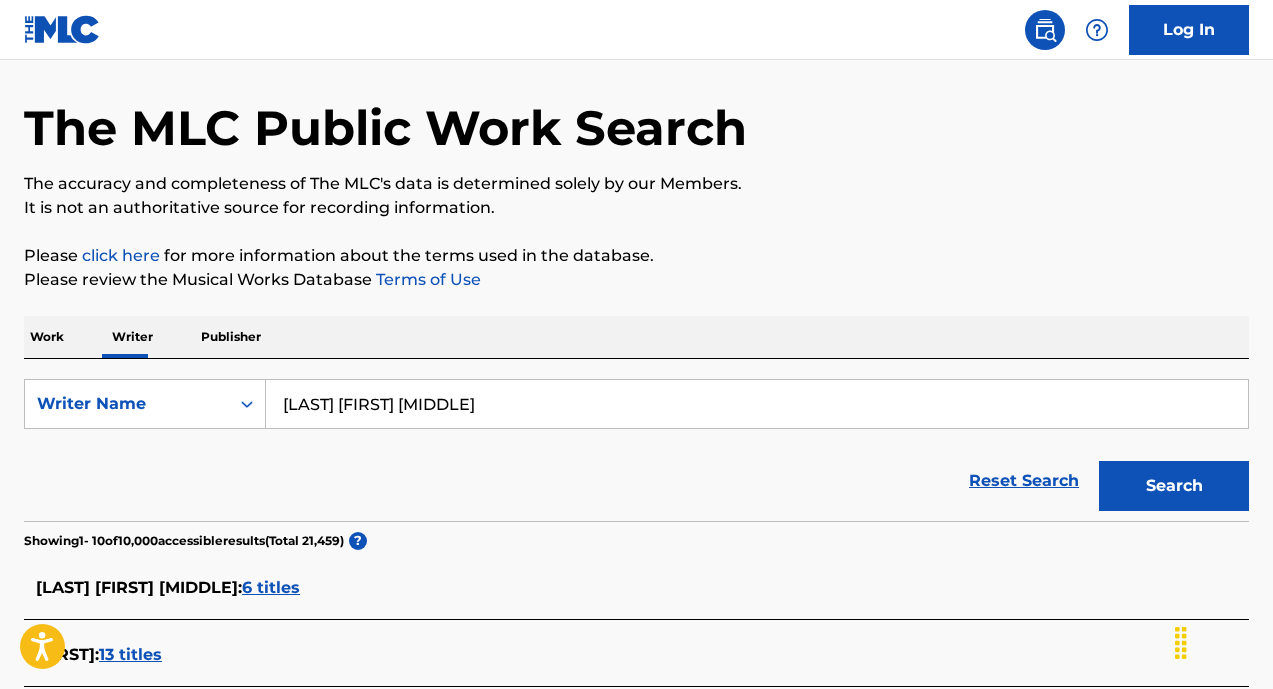 scroll, scrollTop: 67, scrollLeft: 0, axis: vertical 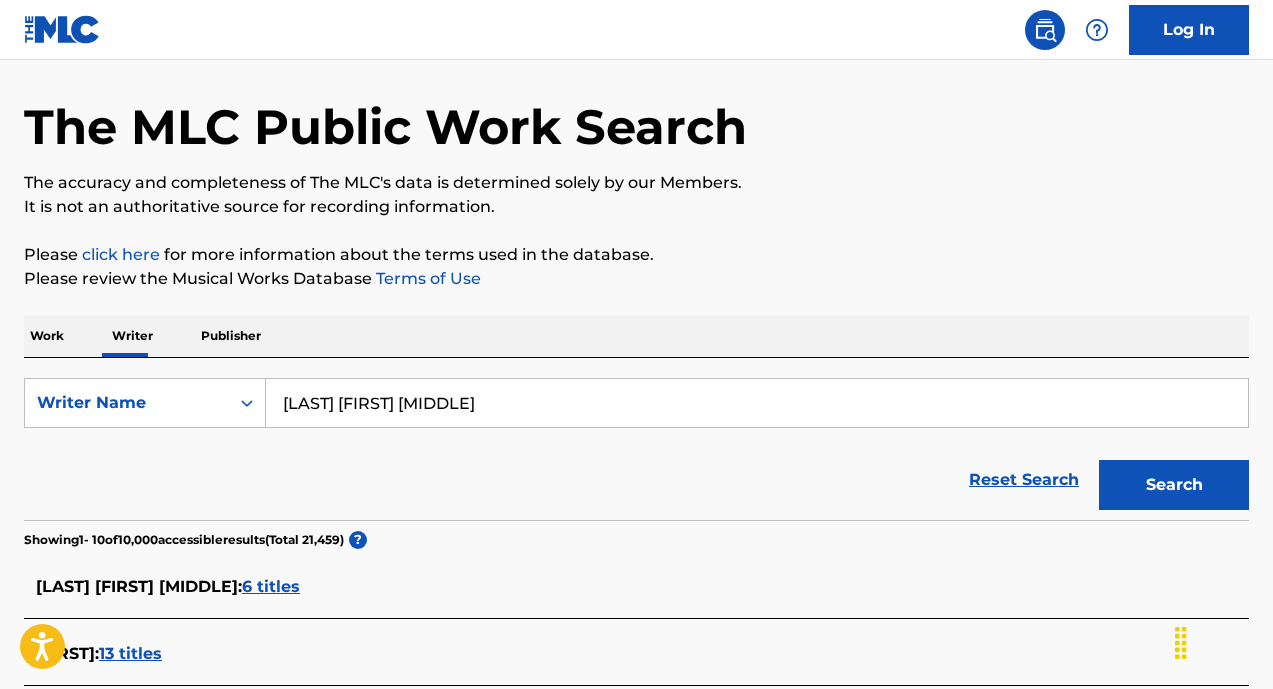 click on "Search" at bounding box center (1174, 485) 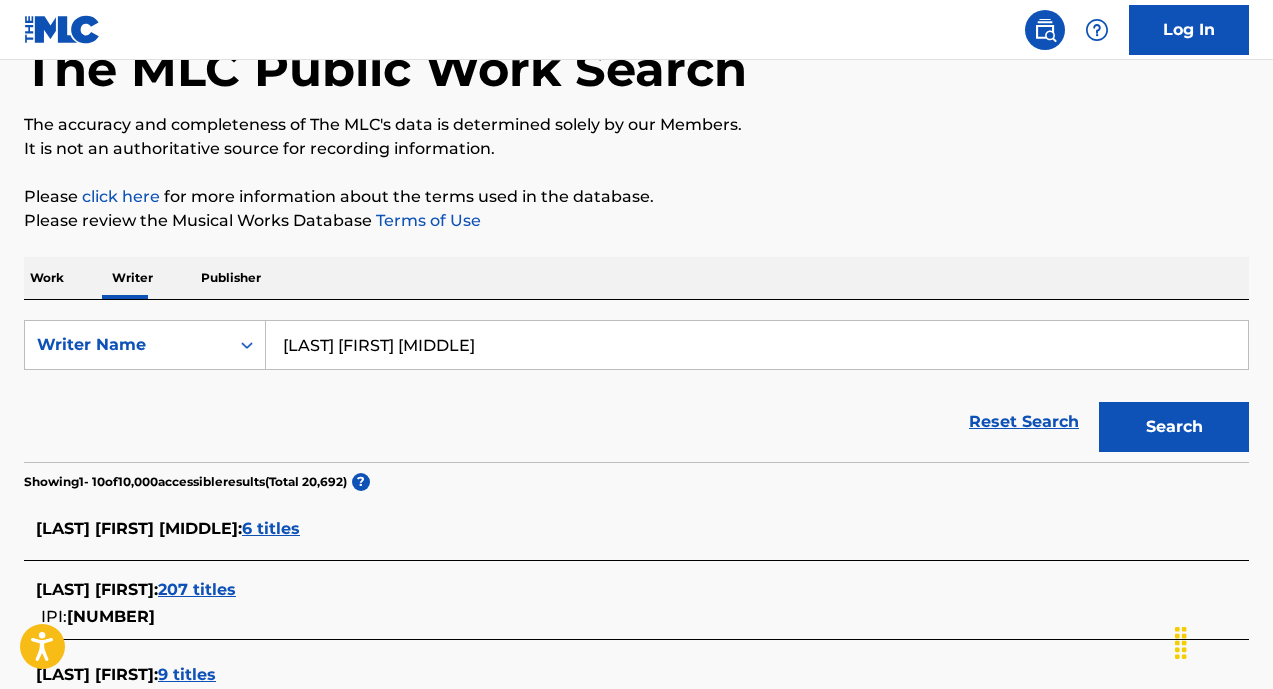 scroll, scrollTop: 126, scrollLeft: 0, axis: vertical 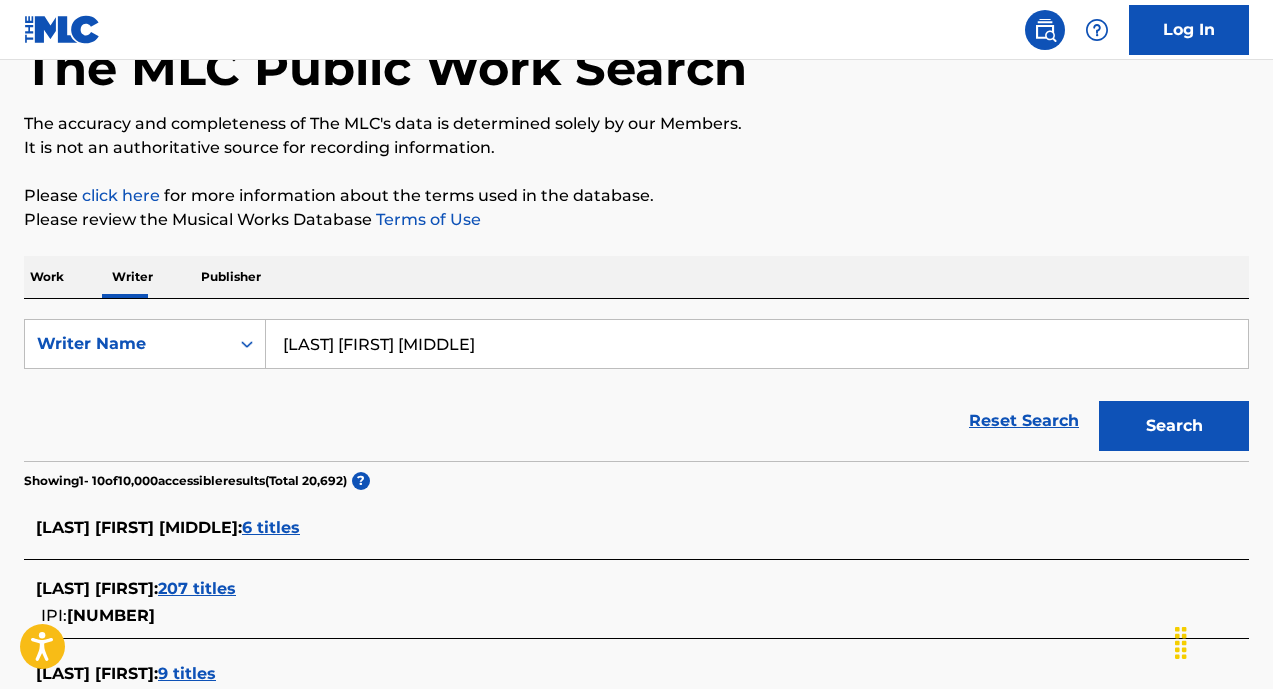 click on "6 titles" at bounding box center [271, 527] 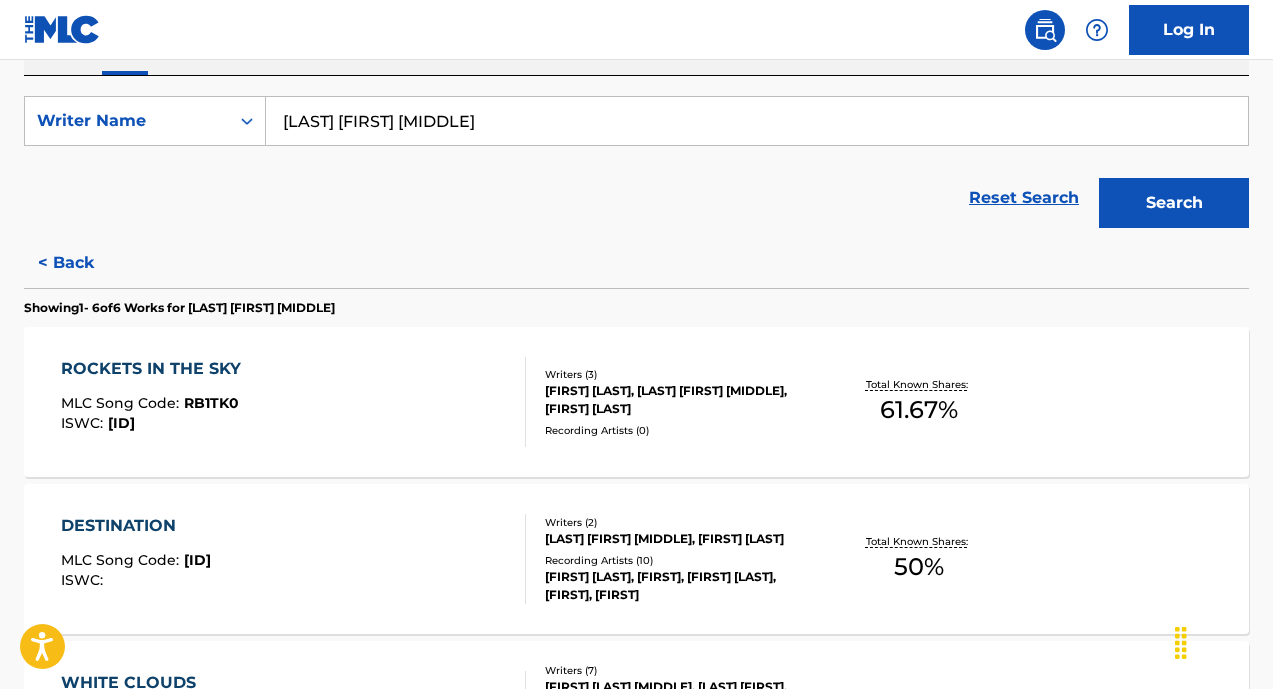 scroll, scrollTop: 300, scrollLeft: 0, axis: vertical 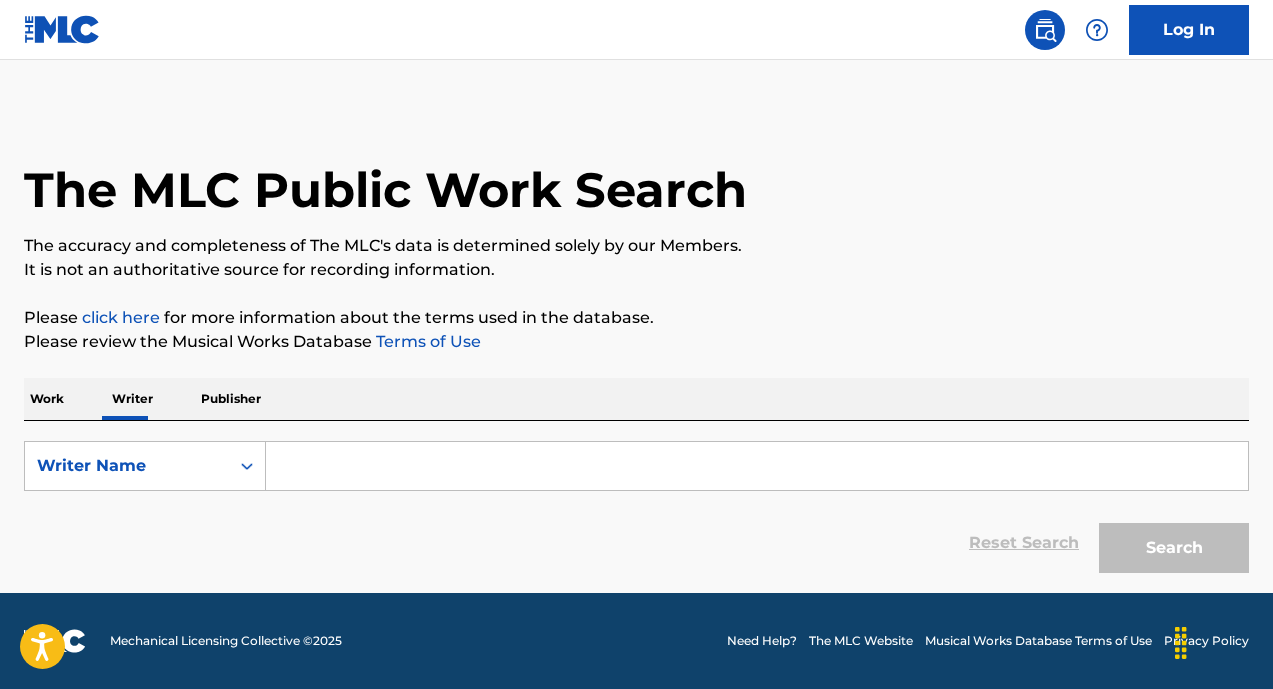 click at bounding box center (757, 466) 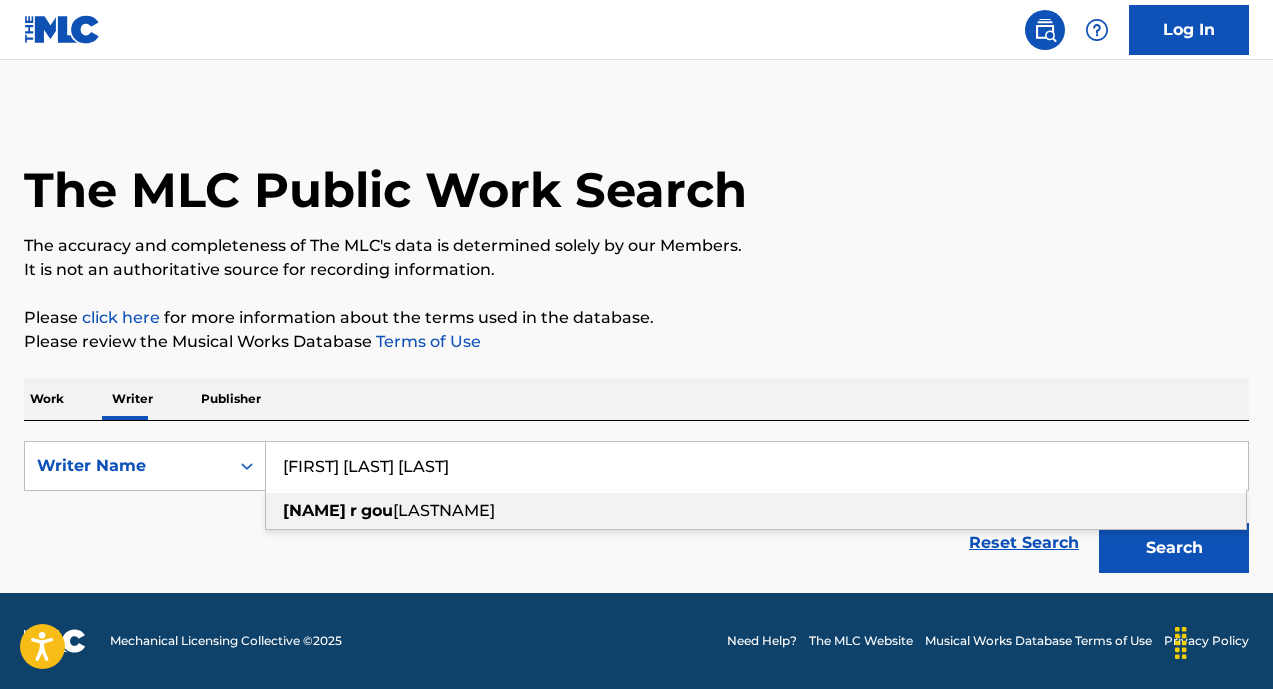 click on "[NAME]   r   [LASTNAME]" at bounding box center (756, 511) 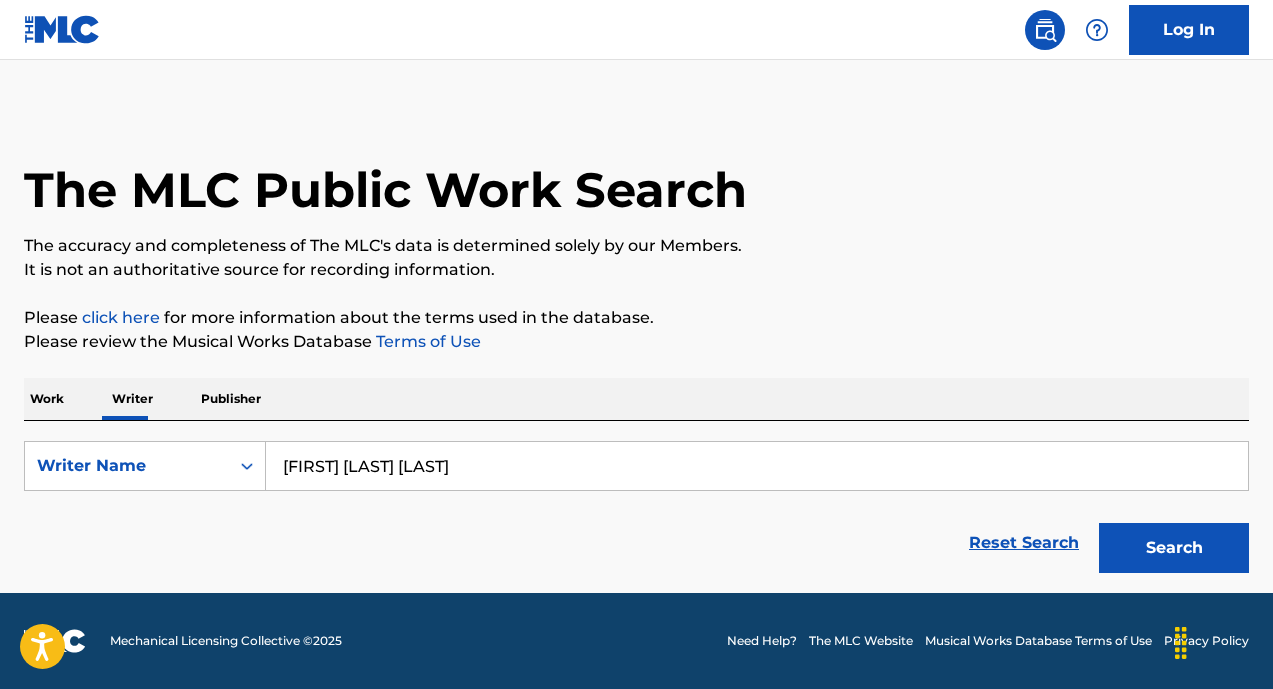 type on "[NAME] r [LASTNAME]" 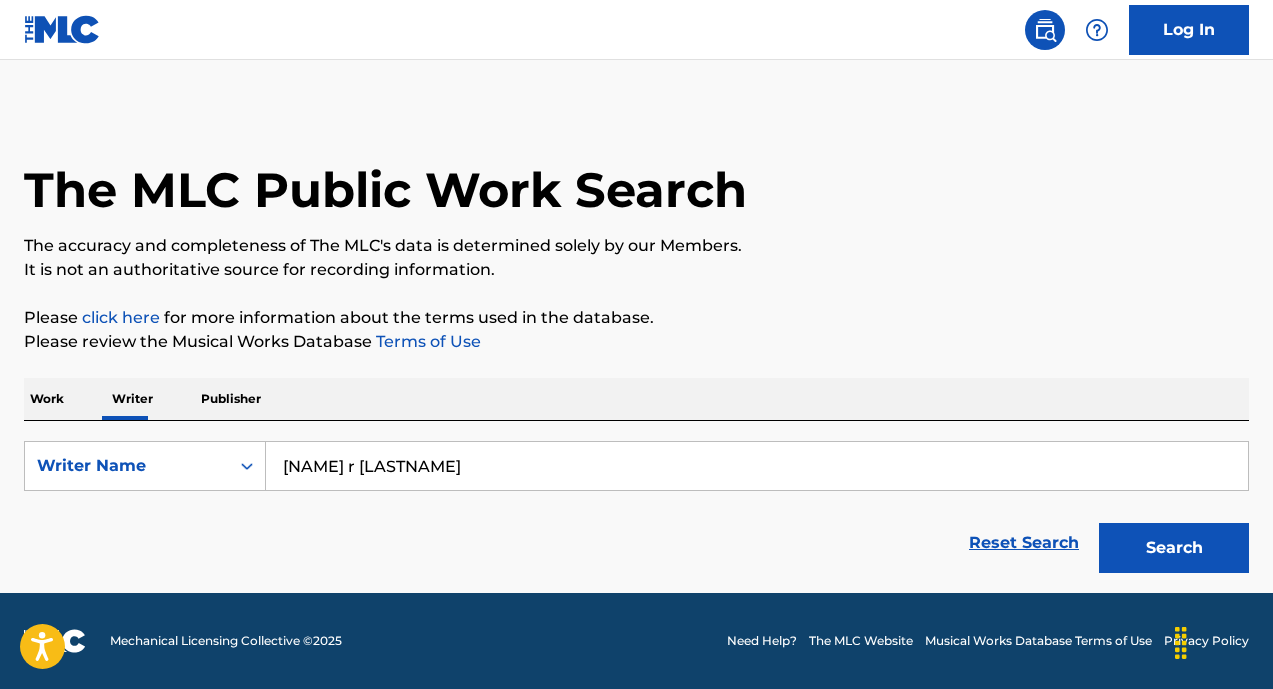 click on "Search" at bounding box center (1174, 548) 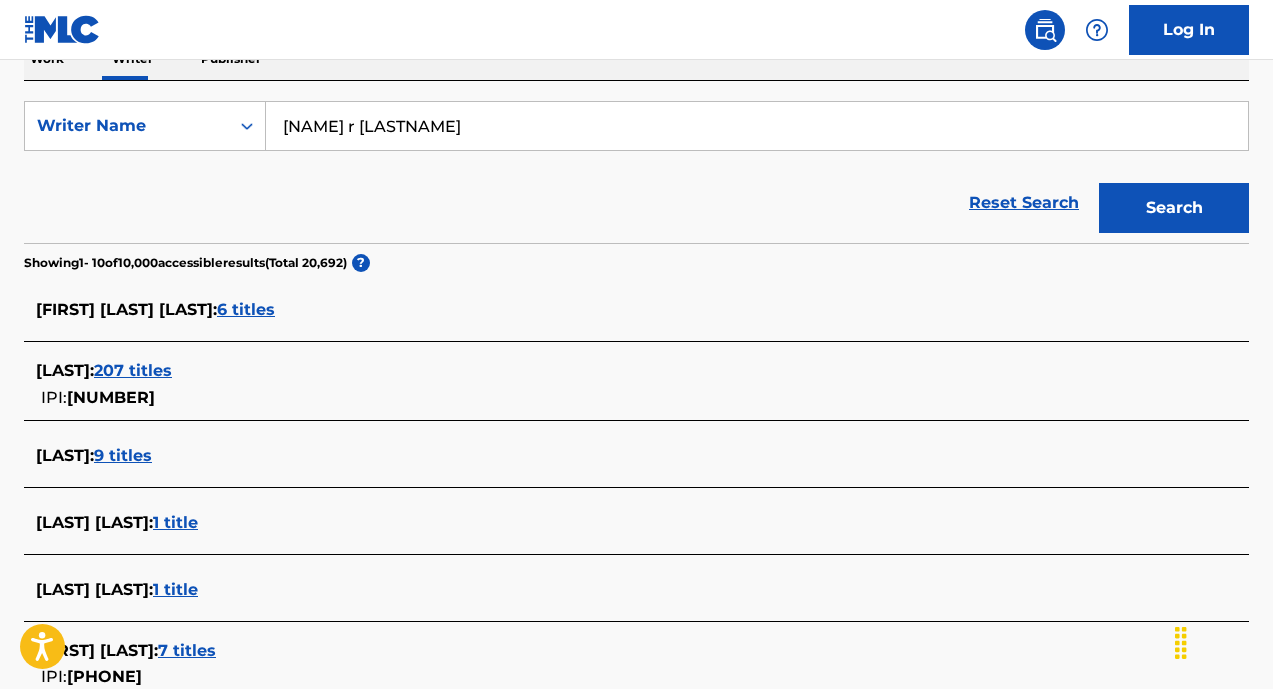 scroll, scrollTop: 369, scrollLeft: 0, axis: vertical 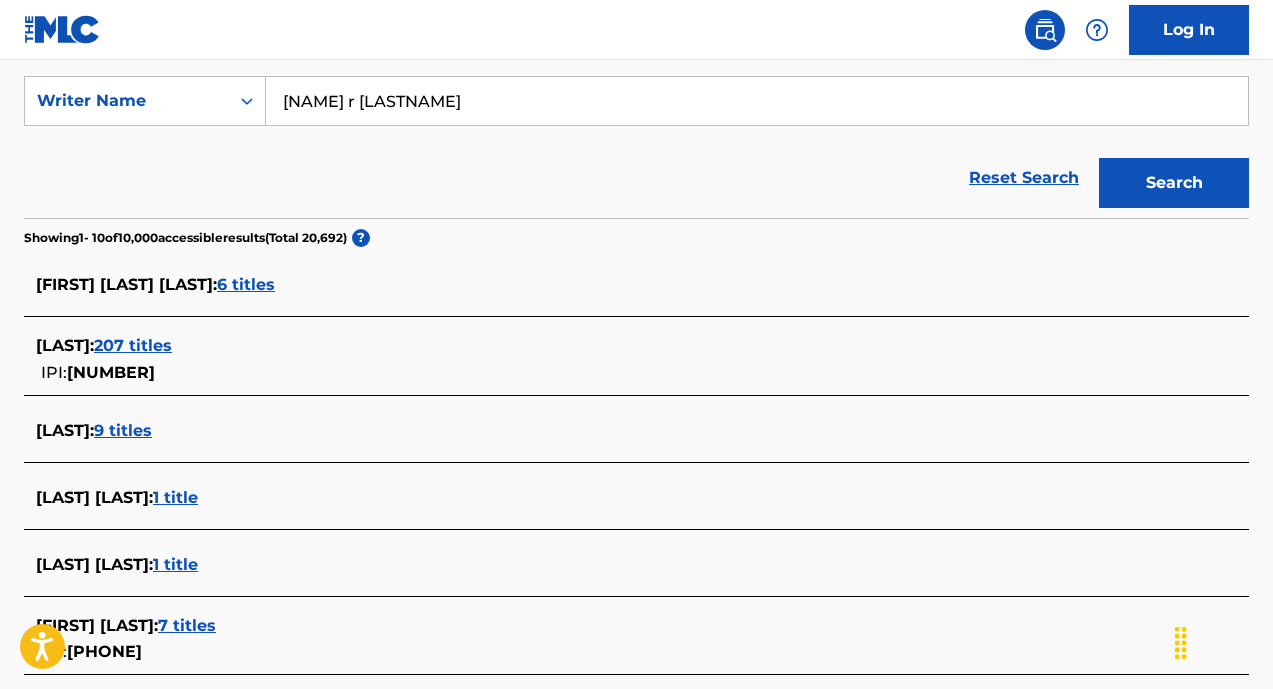 click on "6 titles" at bounding box center [246, 284] 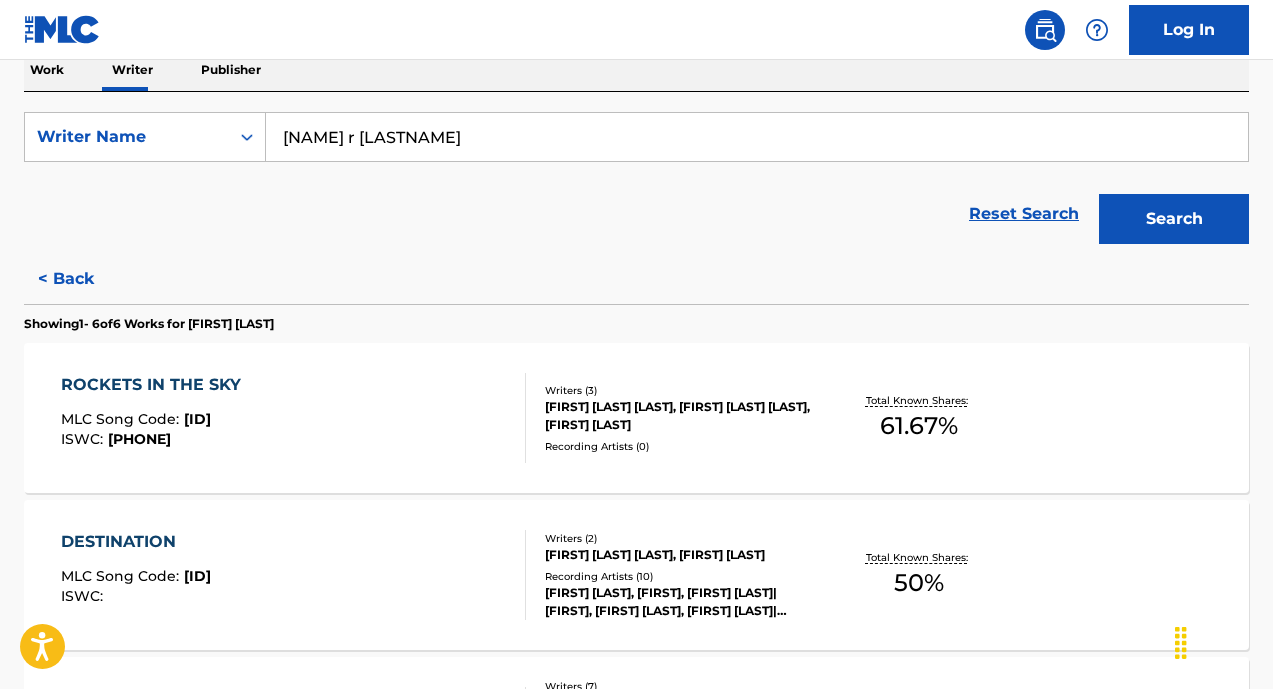 scroll, scrollTop: 293, scrollLeft: 0, axis: vertical 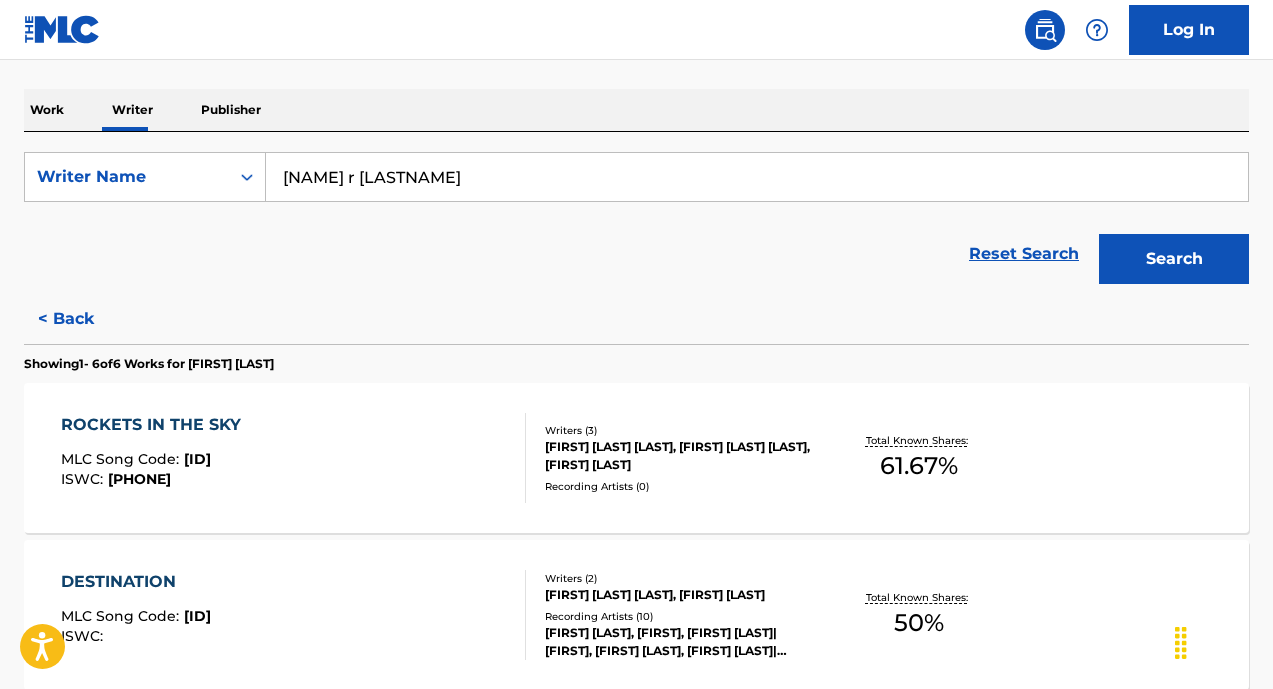 click on "< Back" at bounding box center (84, 319) 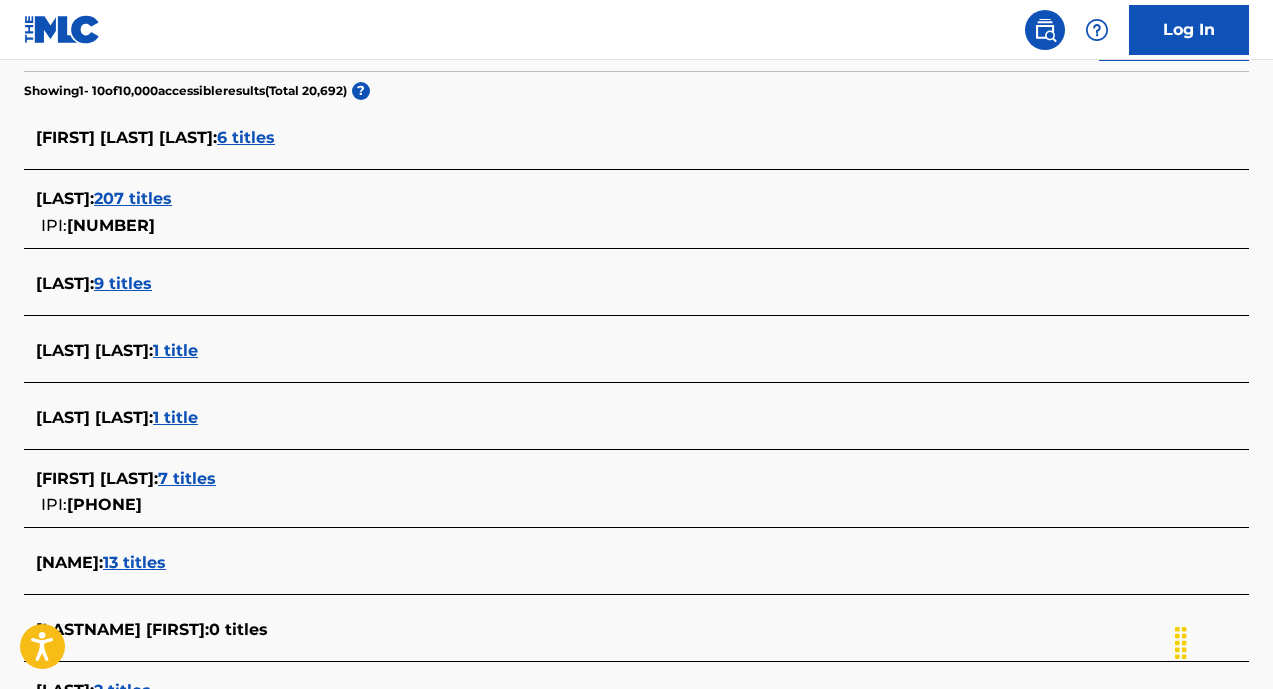 scroll, scrollTop: 493, scrollLeft: 0, axis: vertical 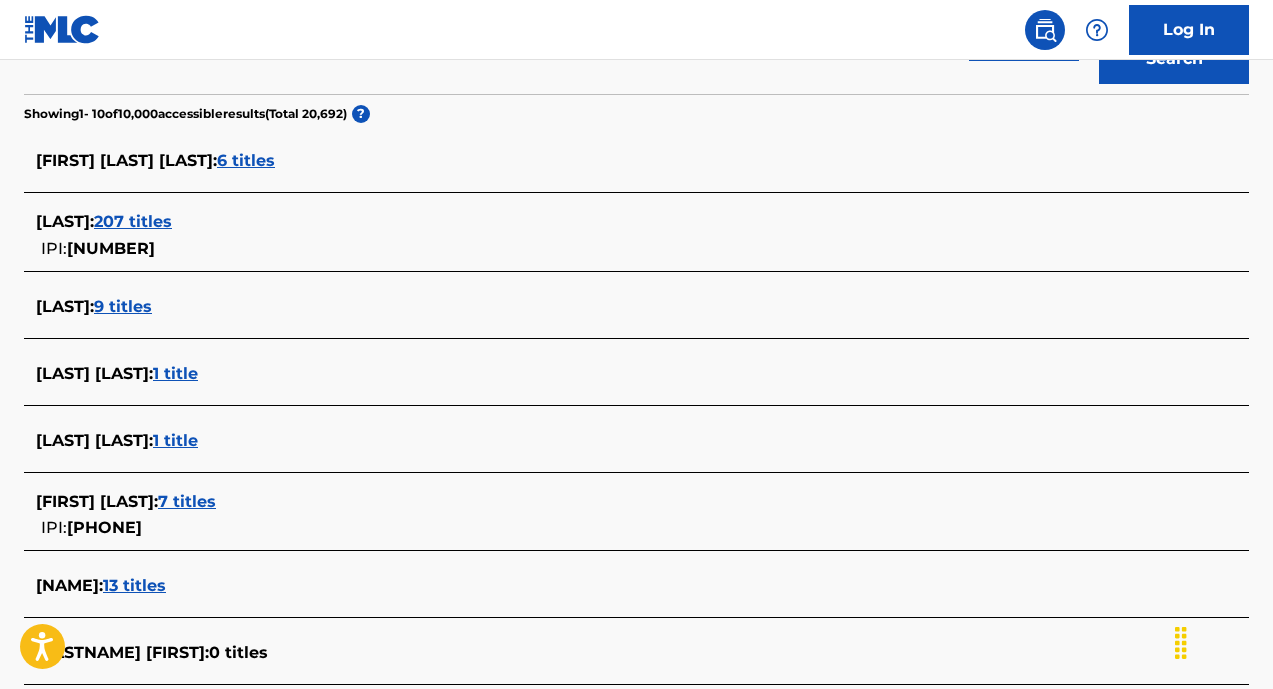 click on "207 titles" at bounding box center (133, 221) 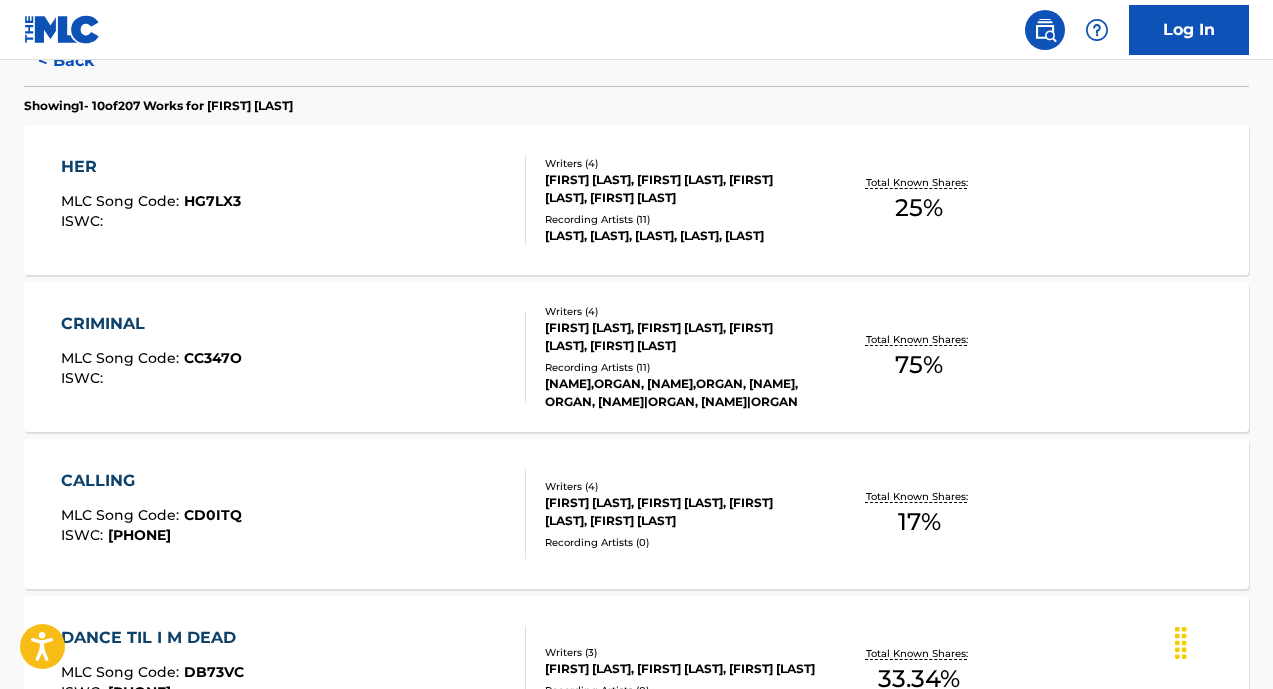 scroll, scrollTop: 553, scrollLeft: 0, axis: vertical 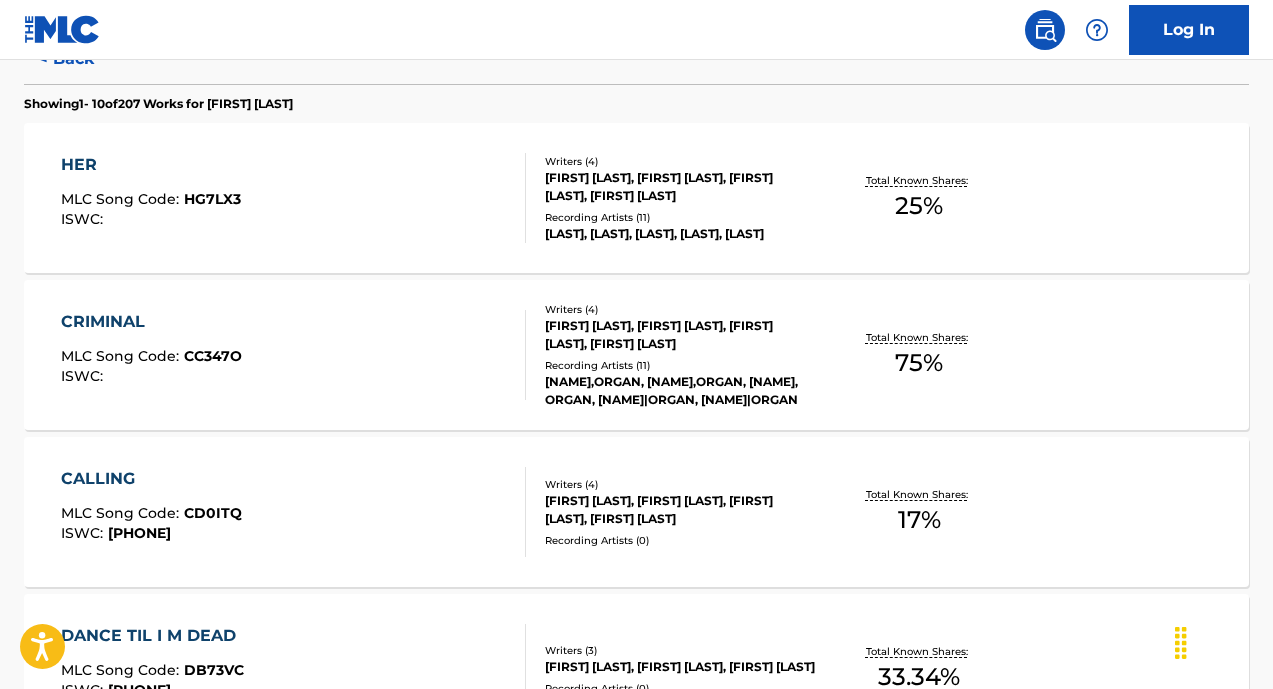 click on "[PRODUCT] MLC Song Code : [ID] ISWC : [PHONE]" at bounding box center [294, 512] 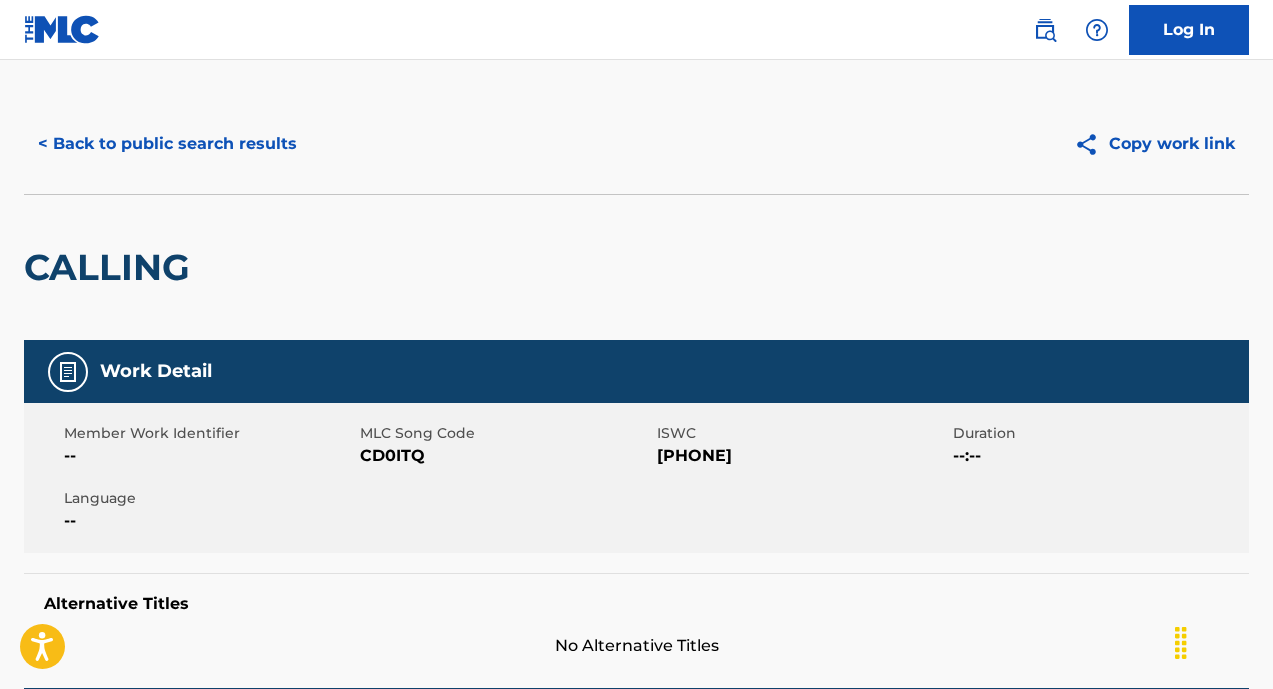 scroll, scrollTop: 0, scrollLeft: 0, axis: both 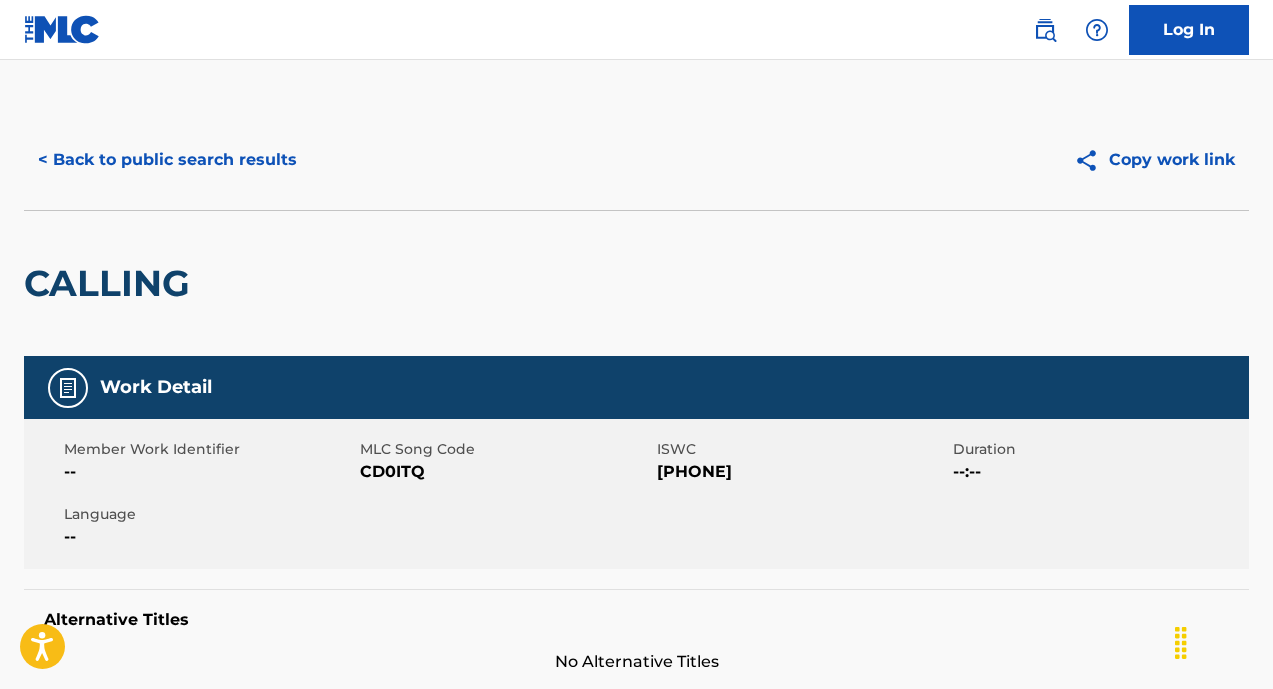 click on "< Back to public search results" at bounding box center (167, 160) 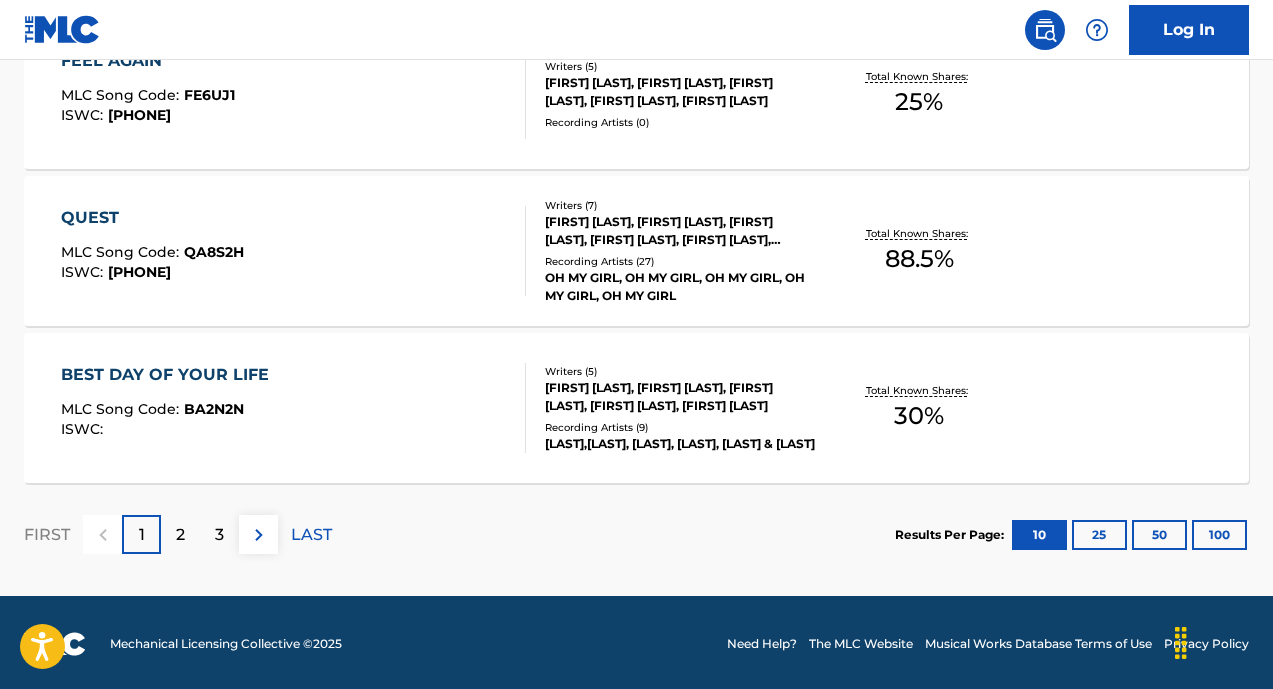 scroll, scrollTop: 1759, scrollLeft: 0, axis: vertical 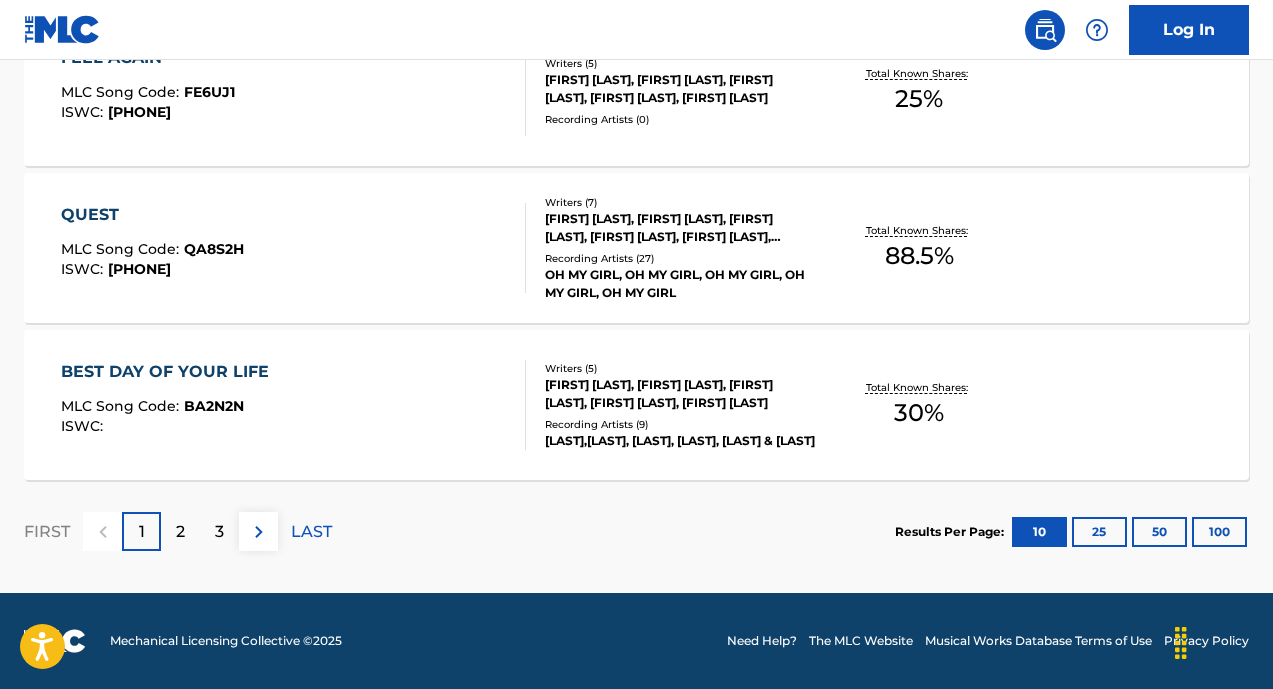 click on "2" at bounding box center (180, 532) 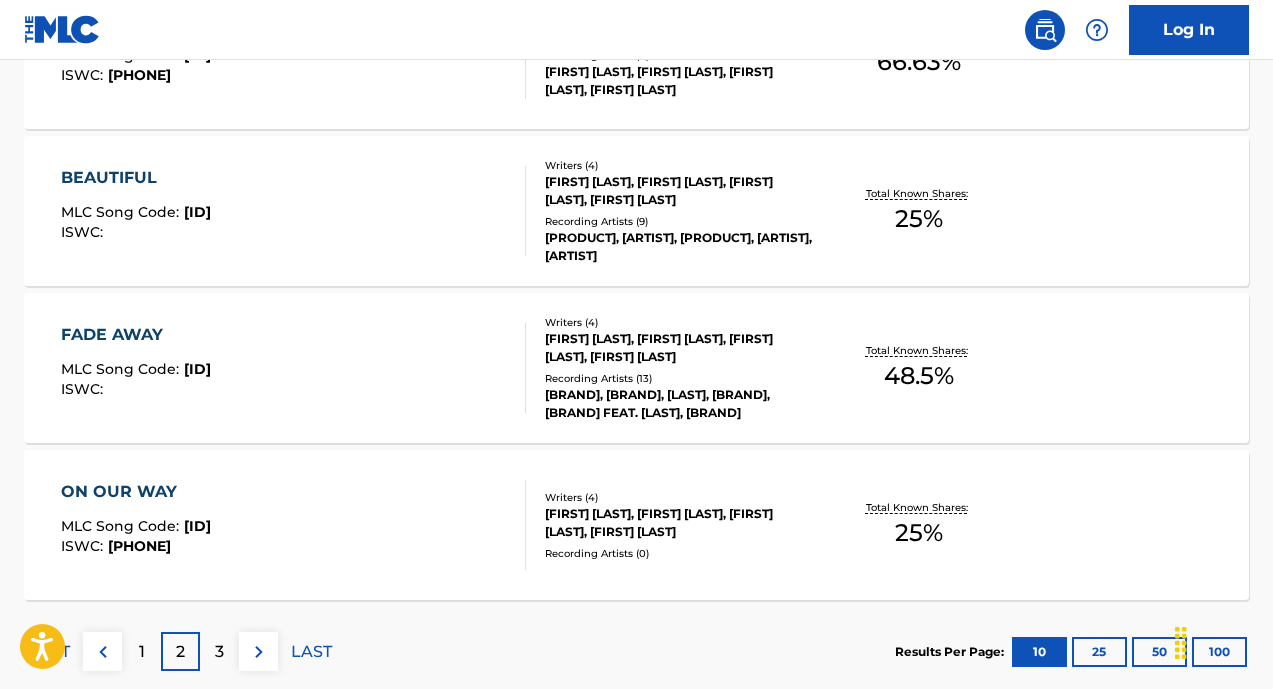 scroll, scrollTop: 1759, scrollLeft: 0, axis: vertical 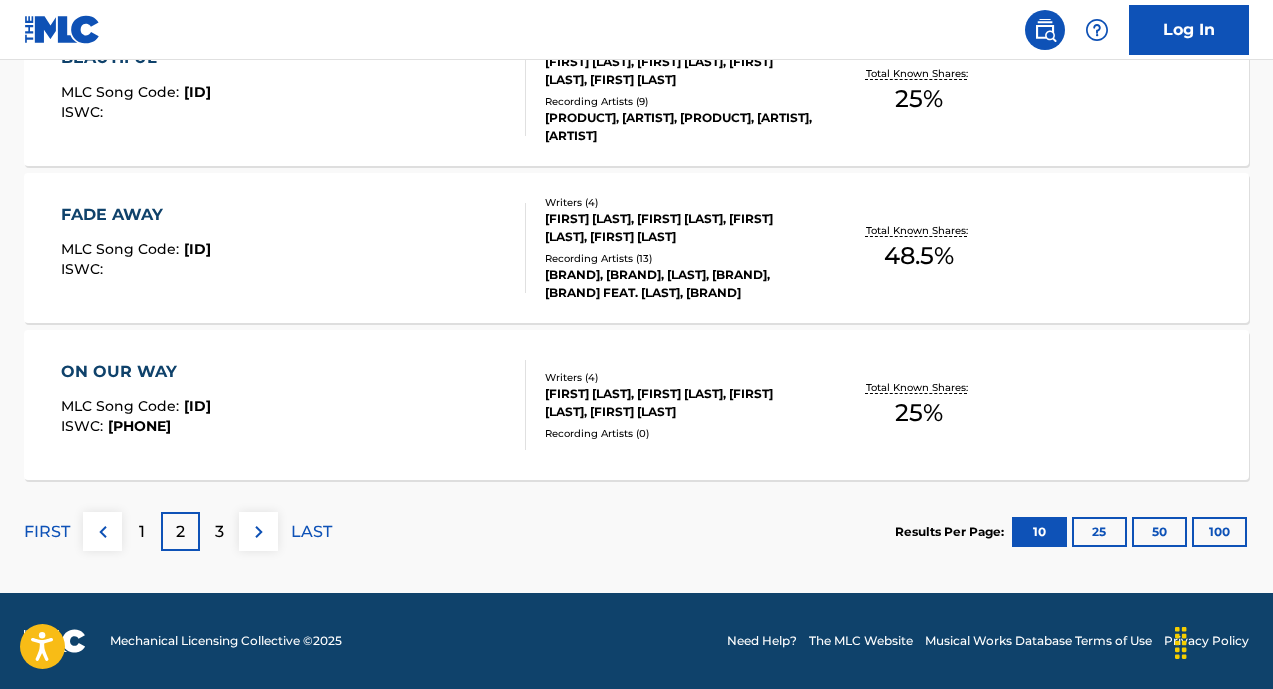 click on "3" at bounding box center (219, 532) 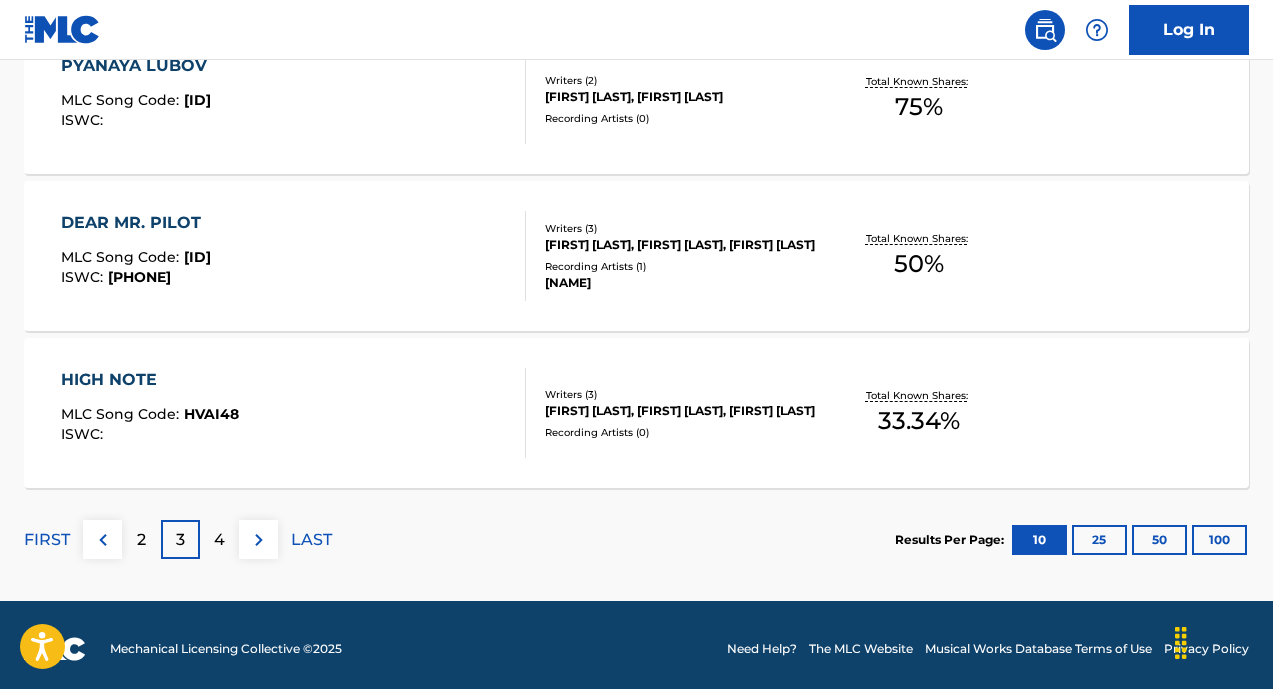scroll, scrollTop: 1759, scrollLeft: 0, axis: vertical 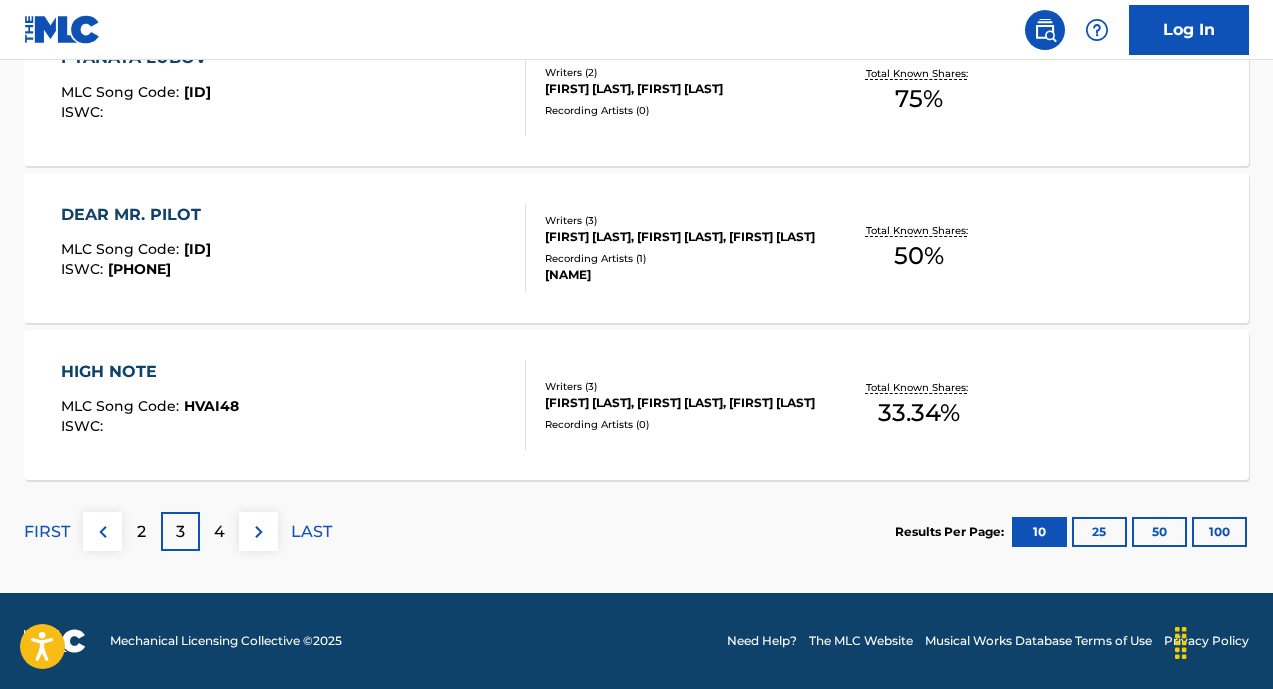 click on "4" at bounding box center [219, 532] 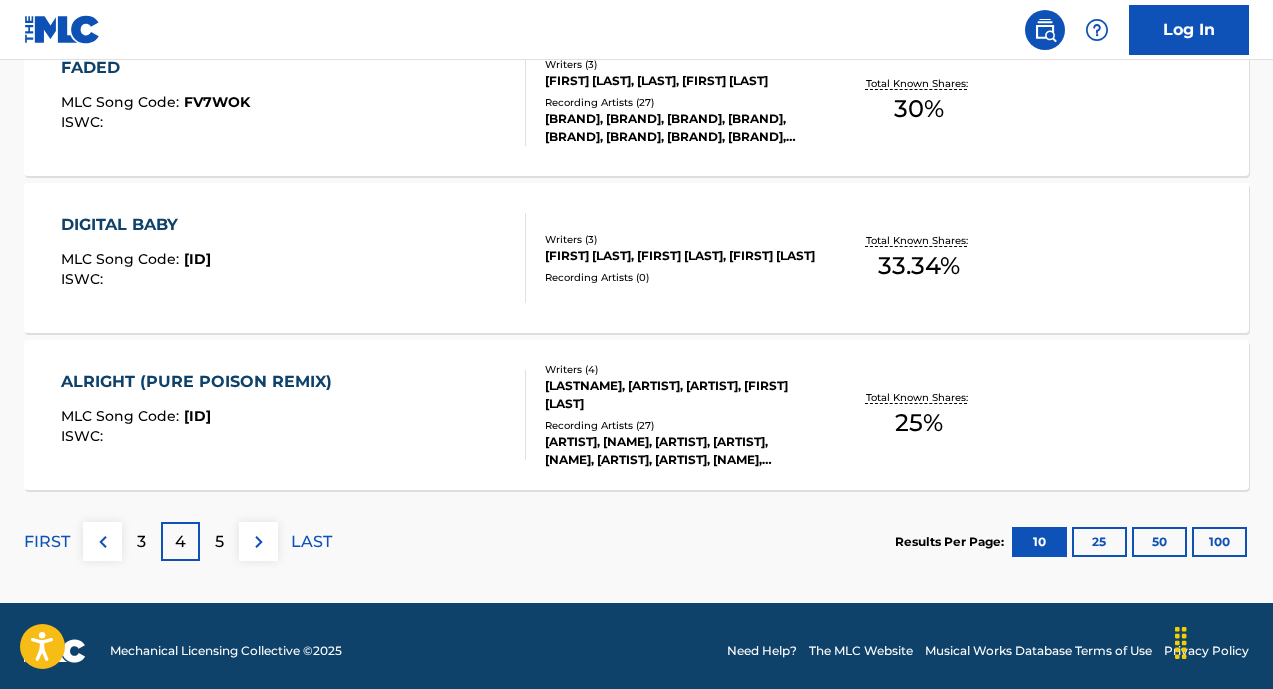 scroll, scrollTop: 1759, scrollLeft: 0, axis: vertical 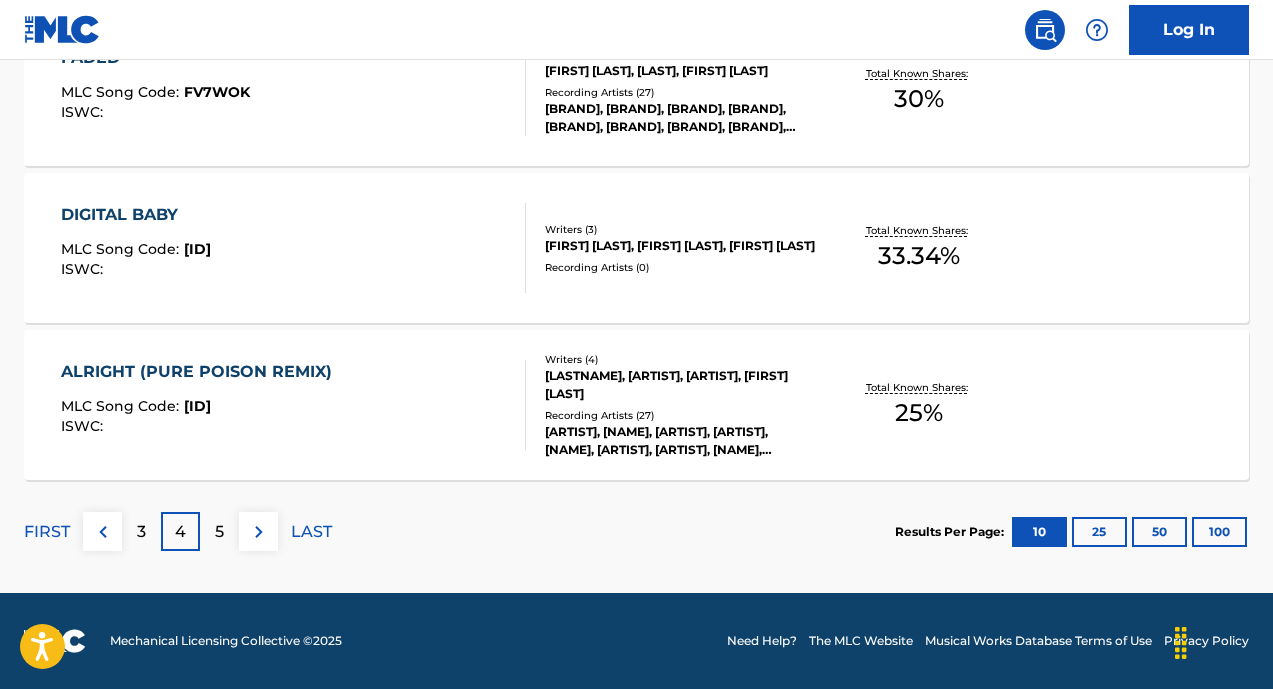 click on "ALRIGHT (PURE POISON REMIX)" at bounding box center [201, 372] 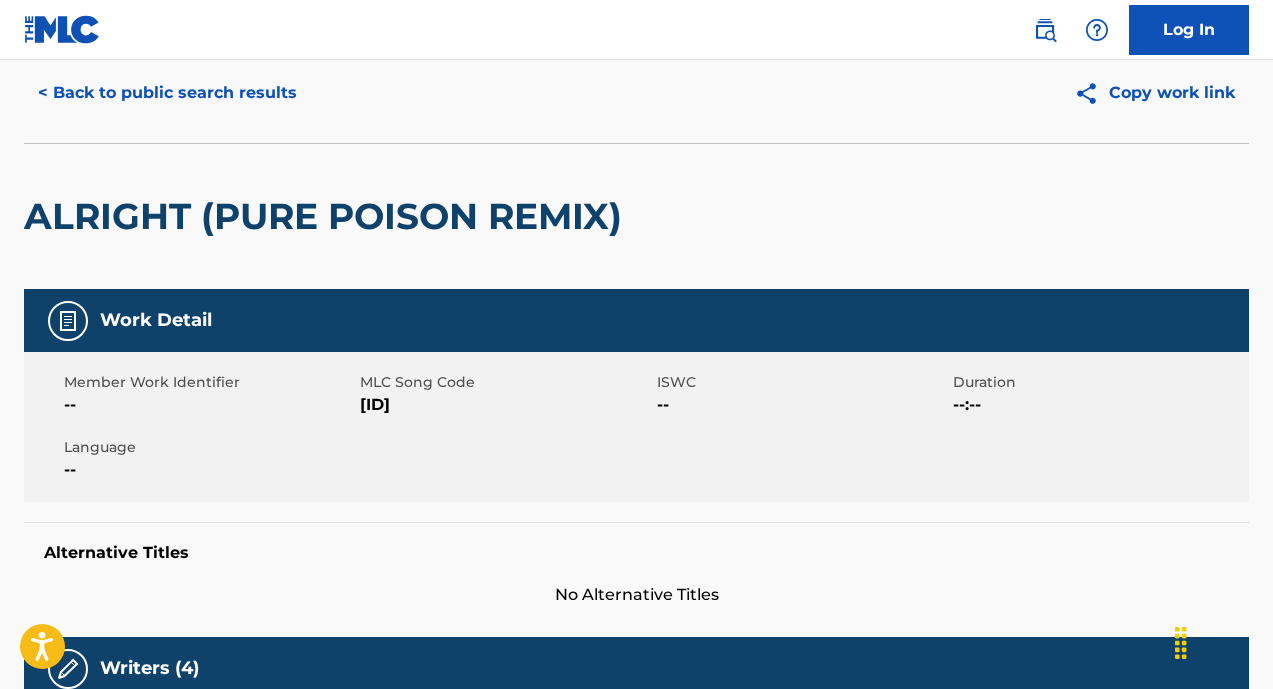 scroll, scrollTop: 0, scrollLeft: 0, axis: both 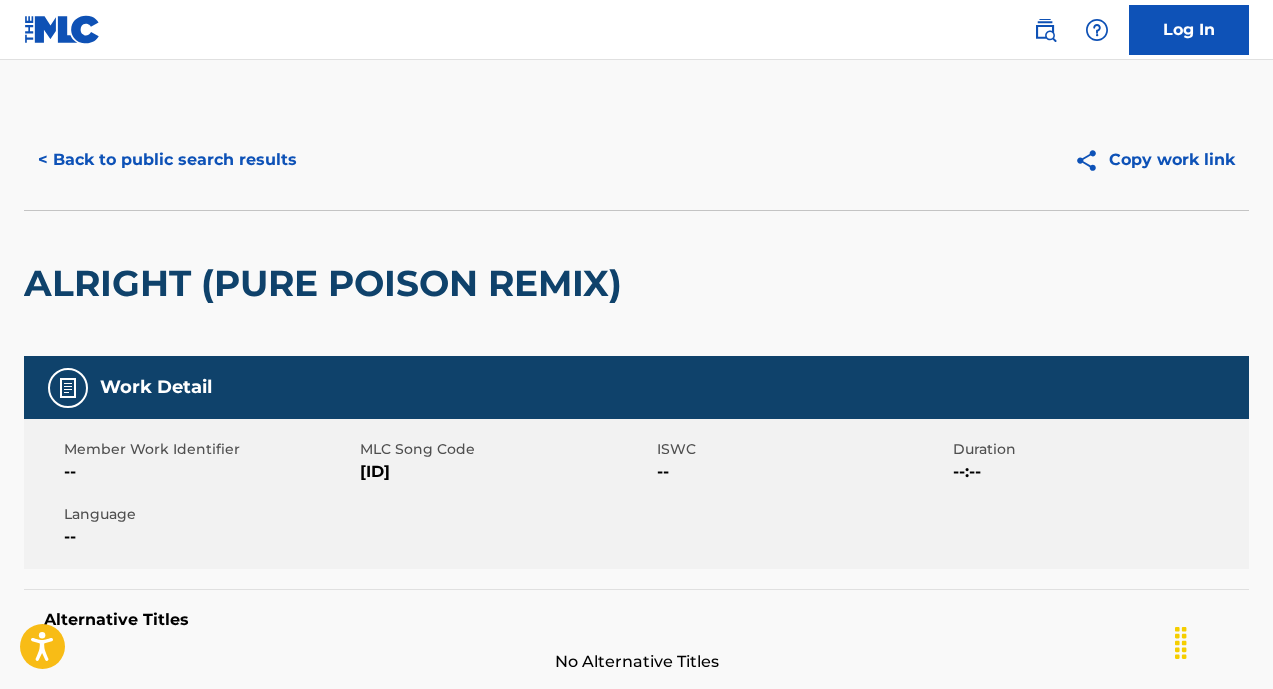 click on "< Back to public search results" at bounding box center [167, 160] 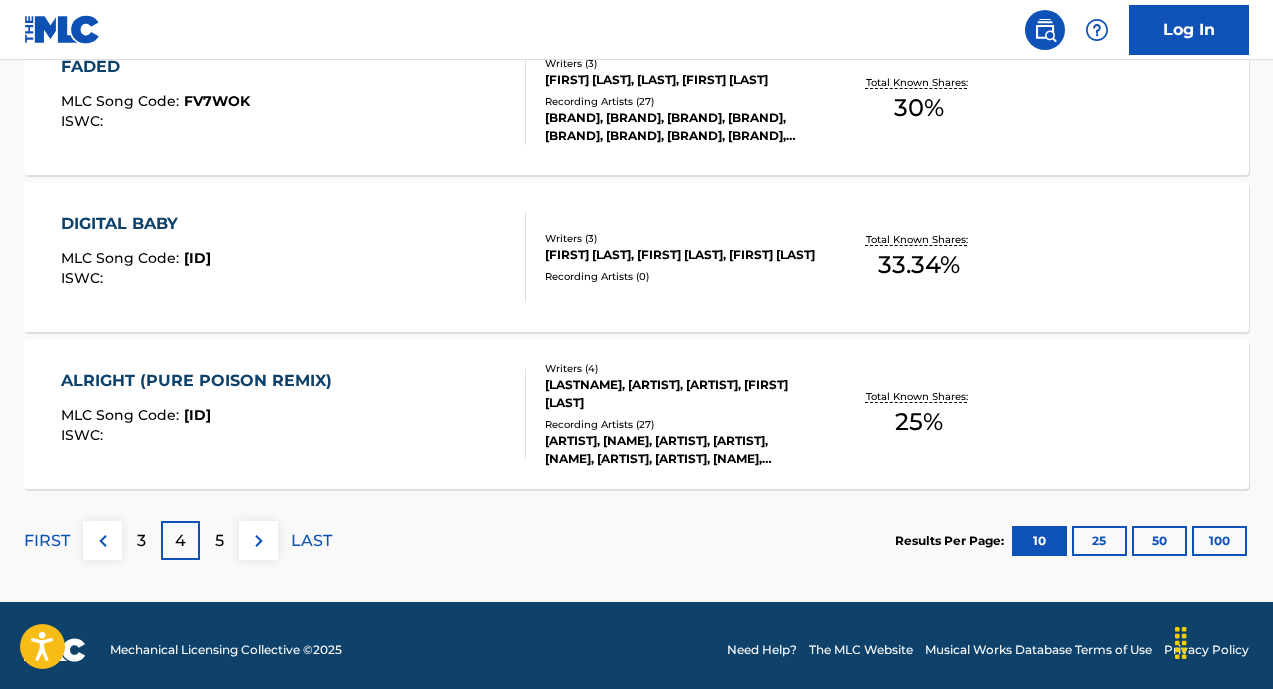 scroll, scrollTop: 1759, scrollLeft: 0, axis: vertical 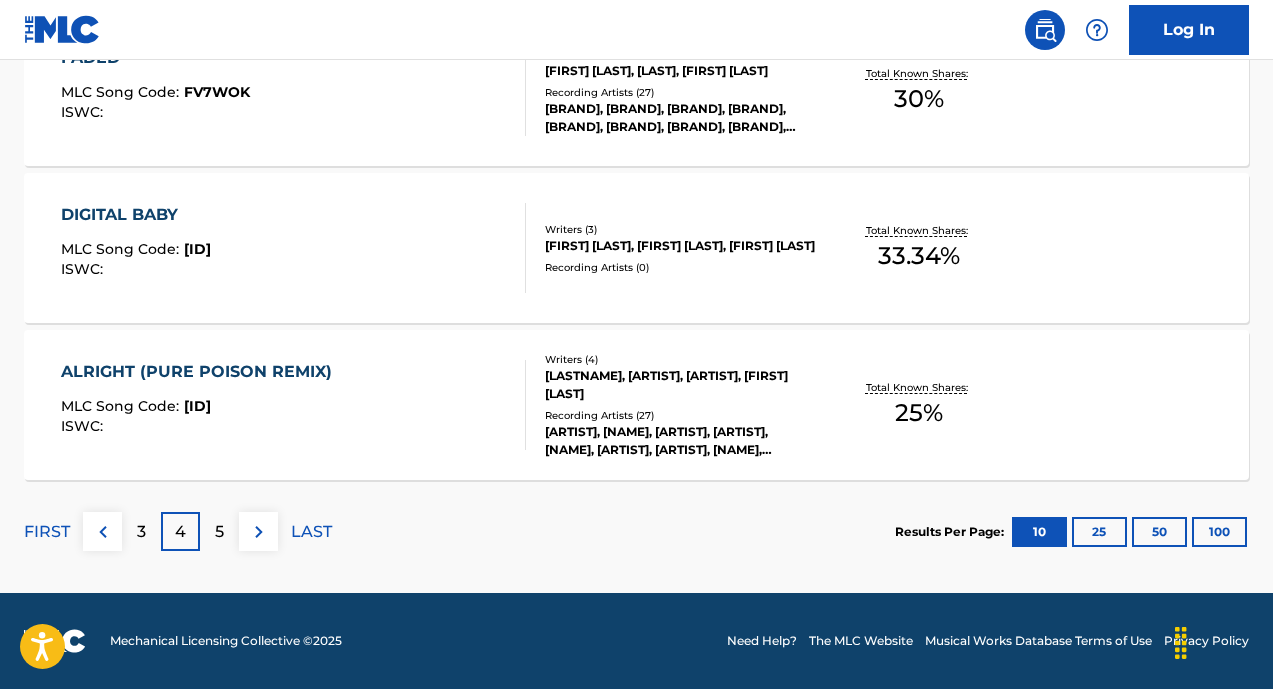 click on "5" at bounding box center (219, 532) 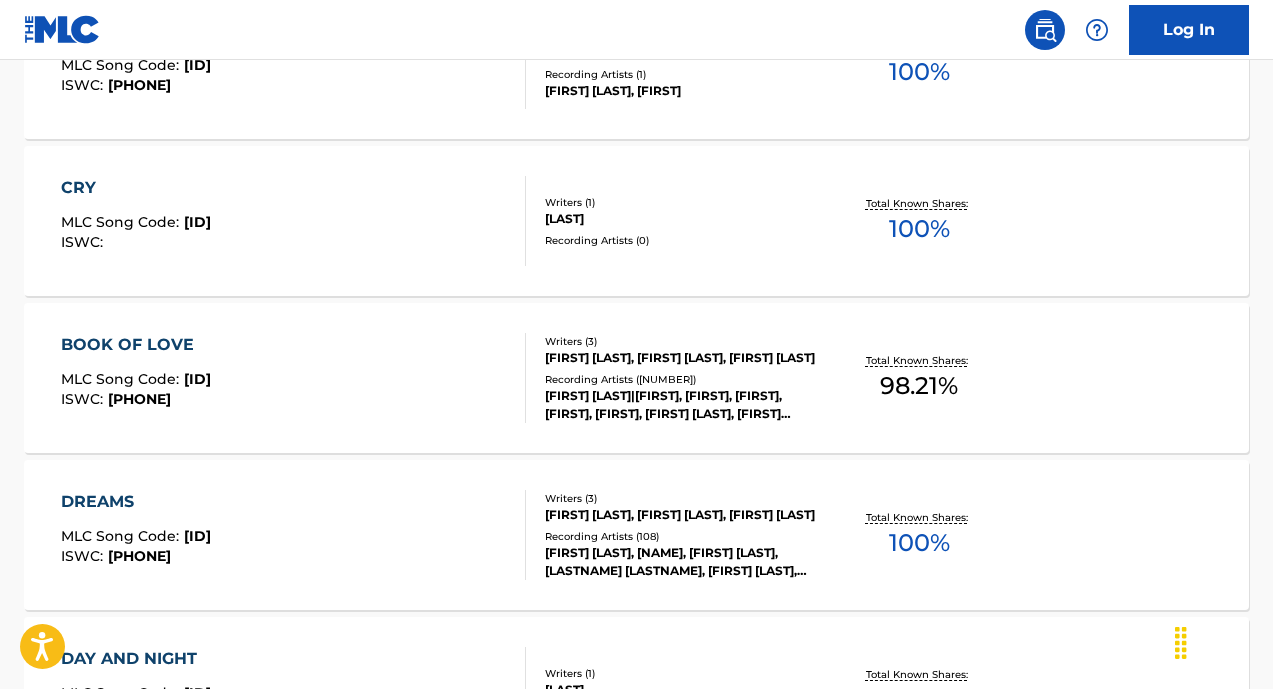 scroll, scrollTop: 553, scrollLeft: 0, axis: vertical 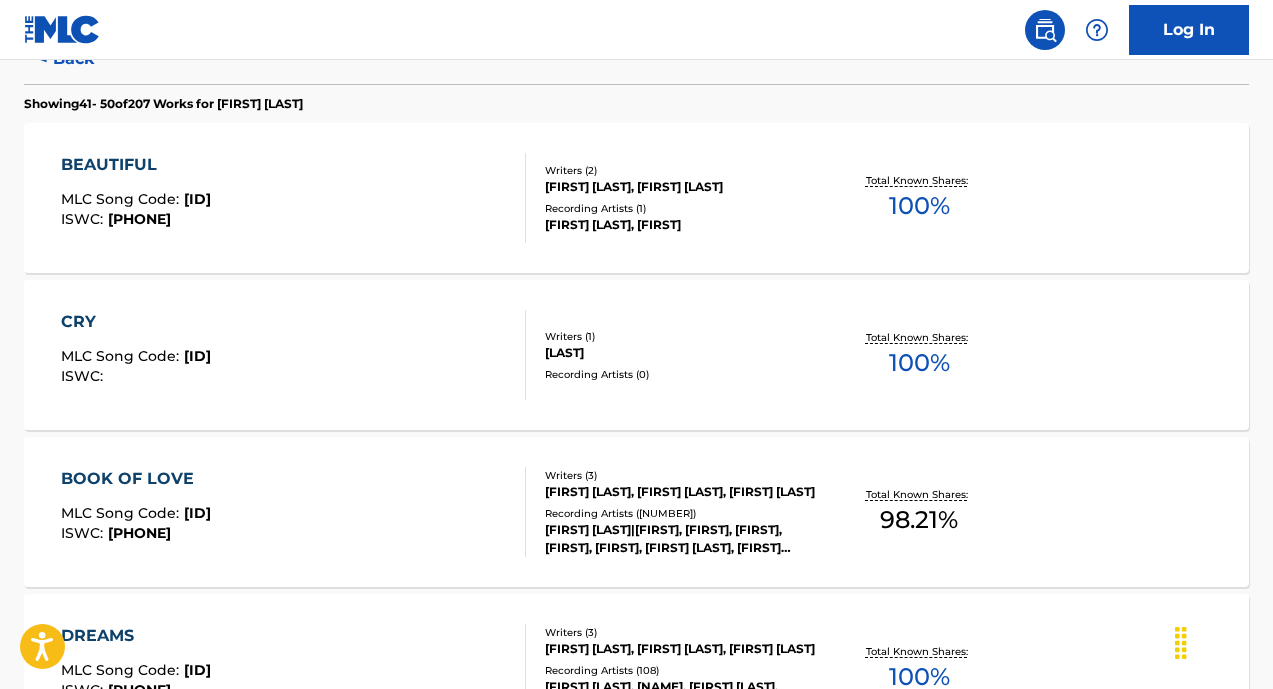 click on "BOOK OF LOVE" at bounding box center [136, 479] 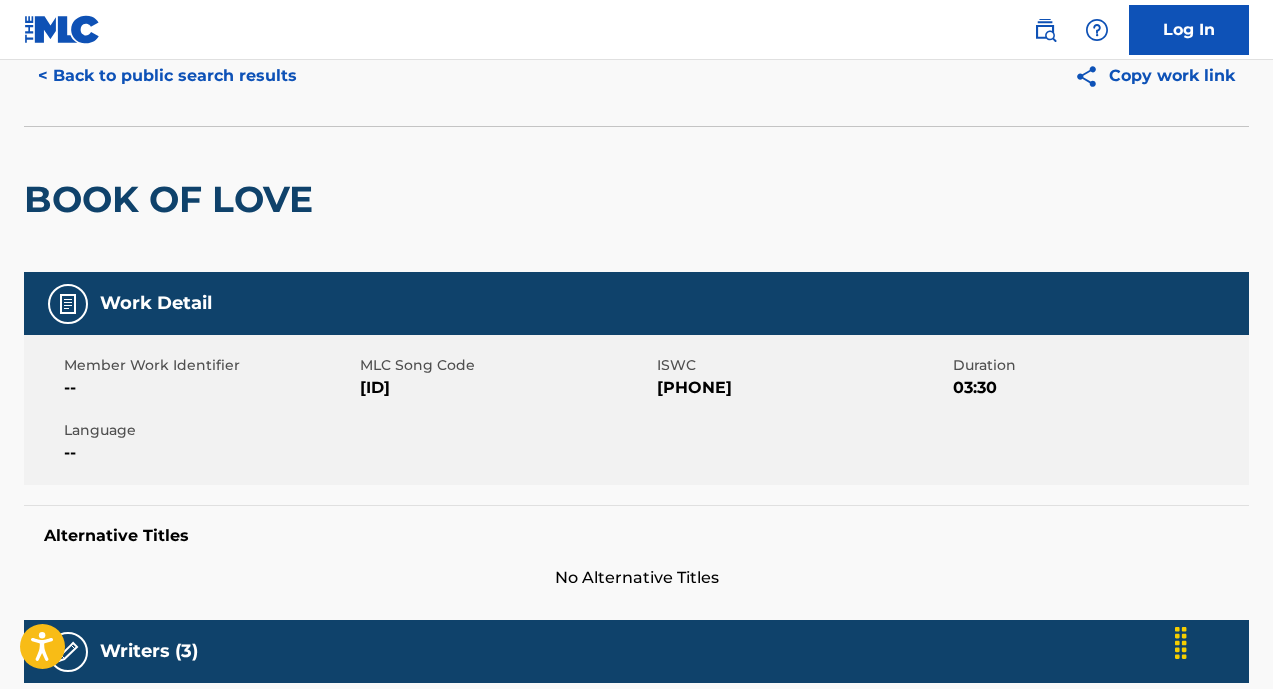 scroll, scrollTop: 0, scrollLeft: 0, axis: both 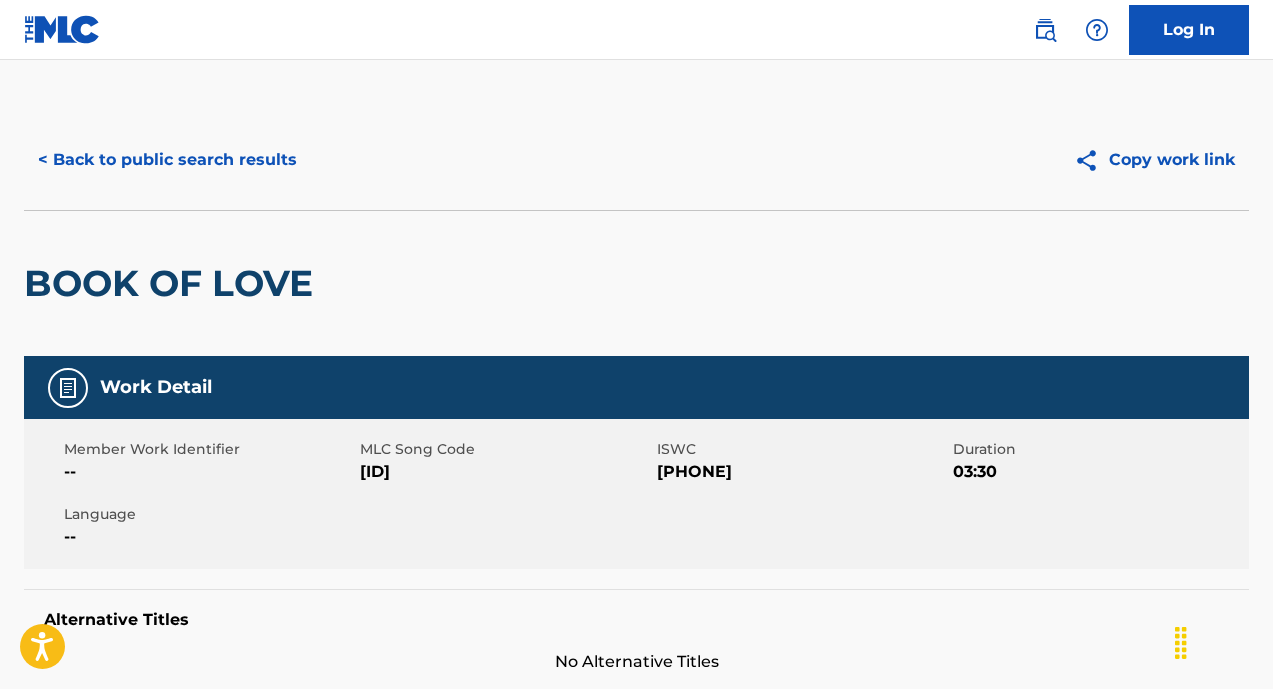 click on "< Back to public search results" at bounding box center (167, 160) 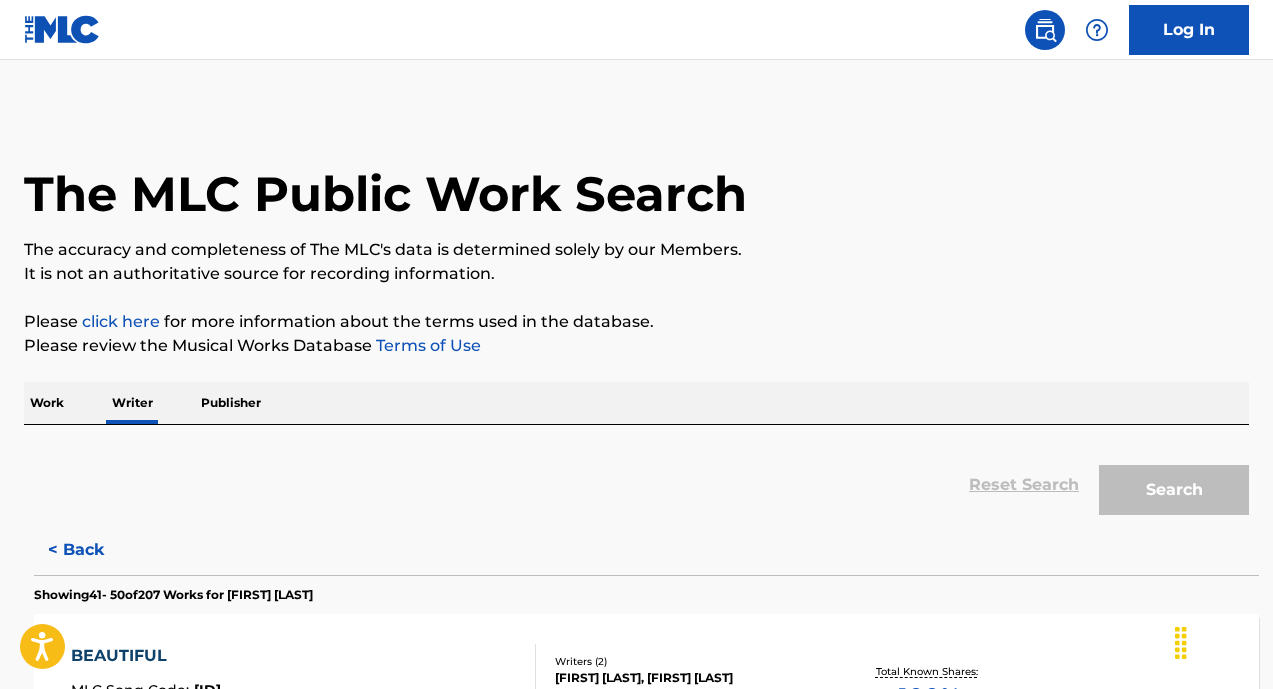 scroll, scrollTop: 65, scrollLeft: 0, axis: vertical 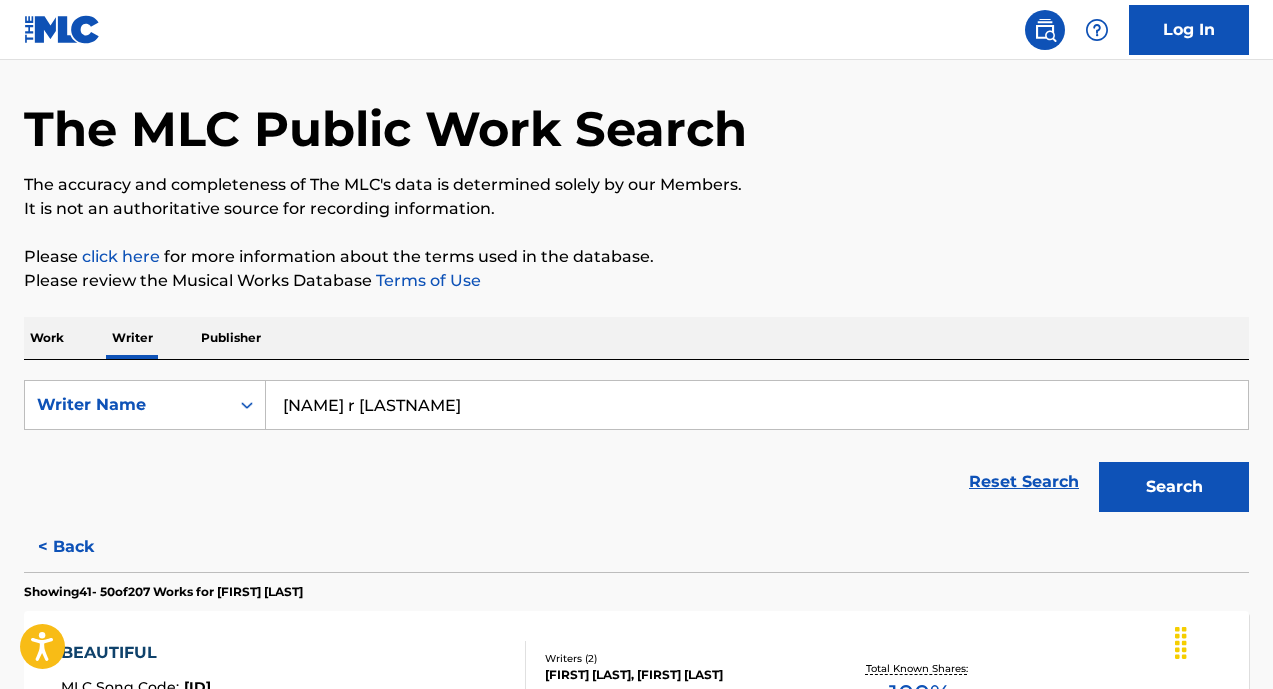 click on "Work" at bounding box center [47, 338] 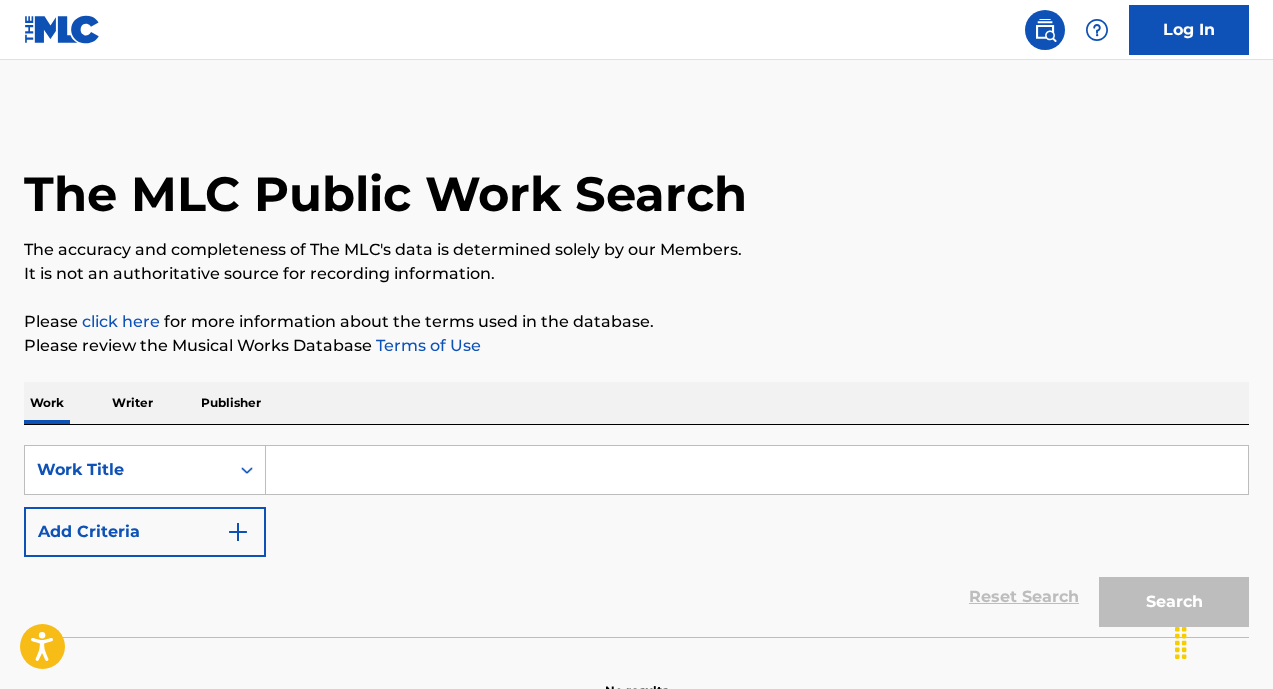 click at bounding box center (757, 470) 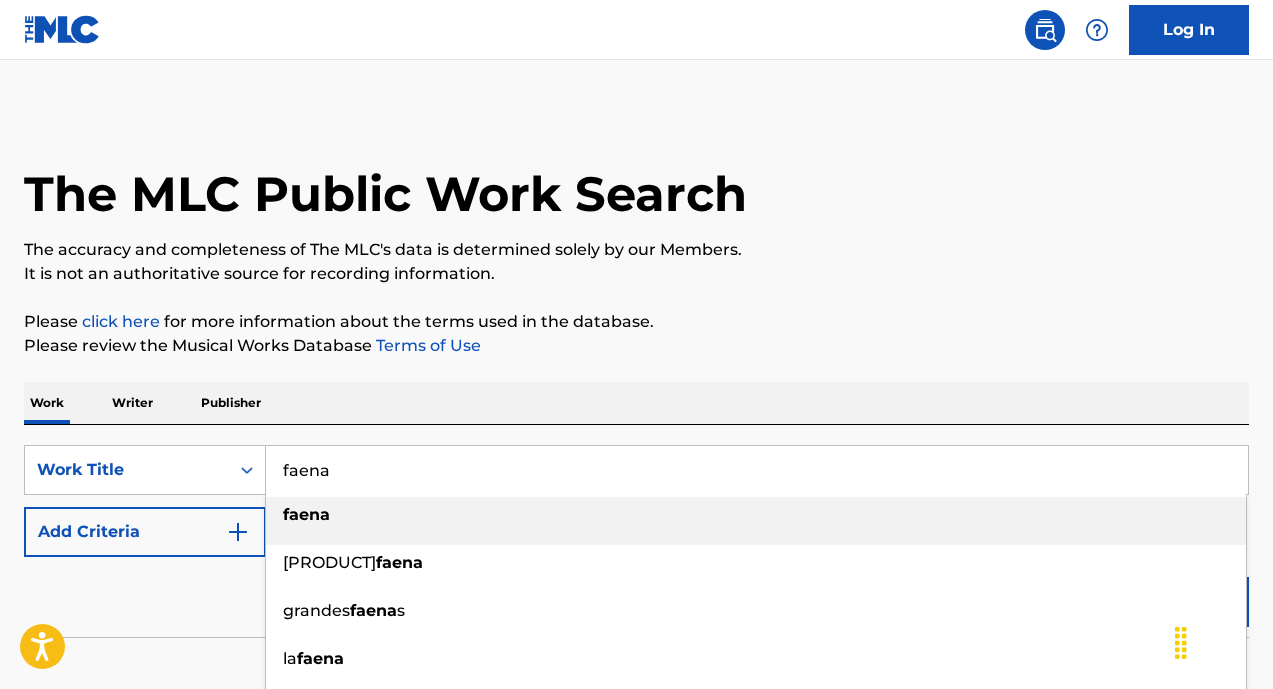 type on "faena" 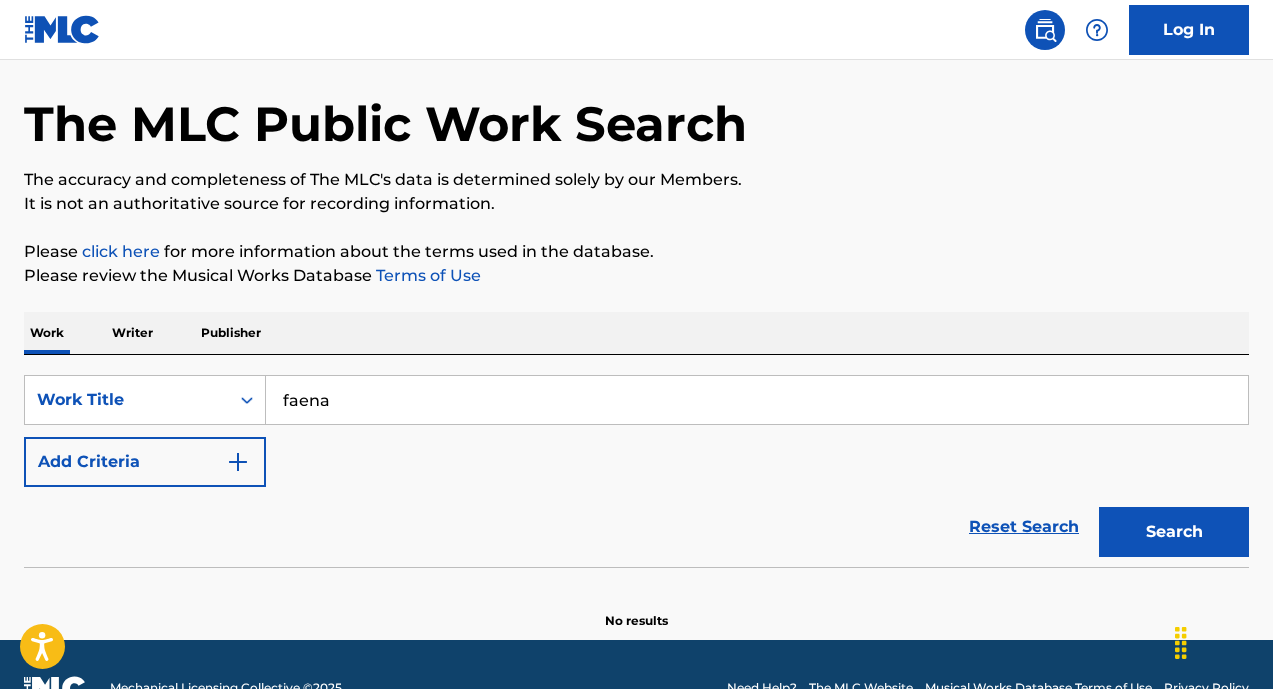 scroll, scrollTop: 72, scrollLeft: 0, axis: vertical 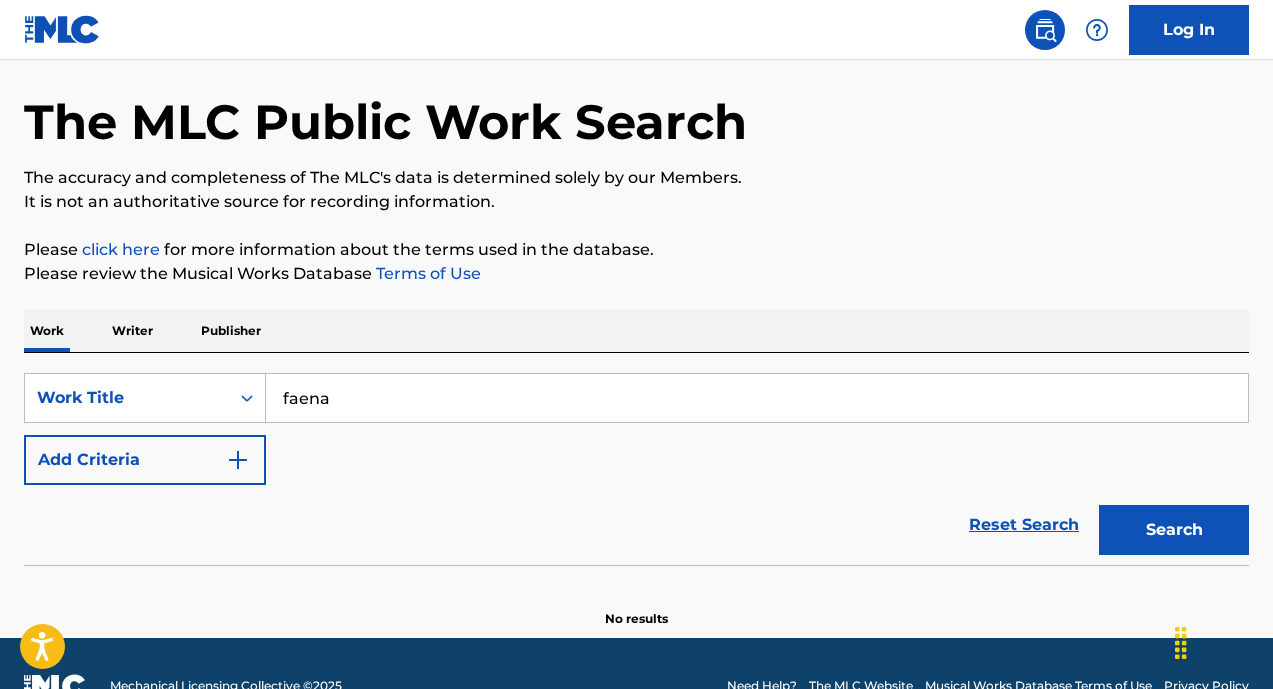 click on "Search" at bounding box center (1174, 530) 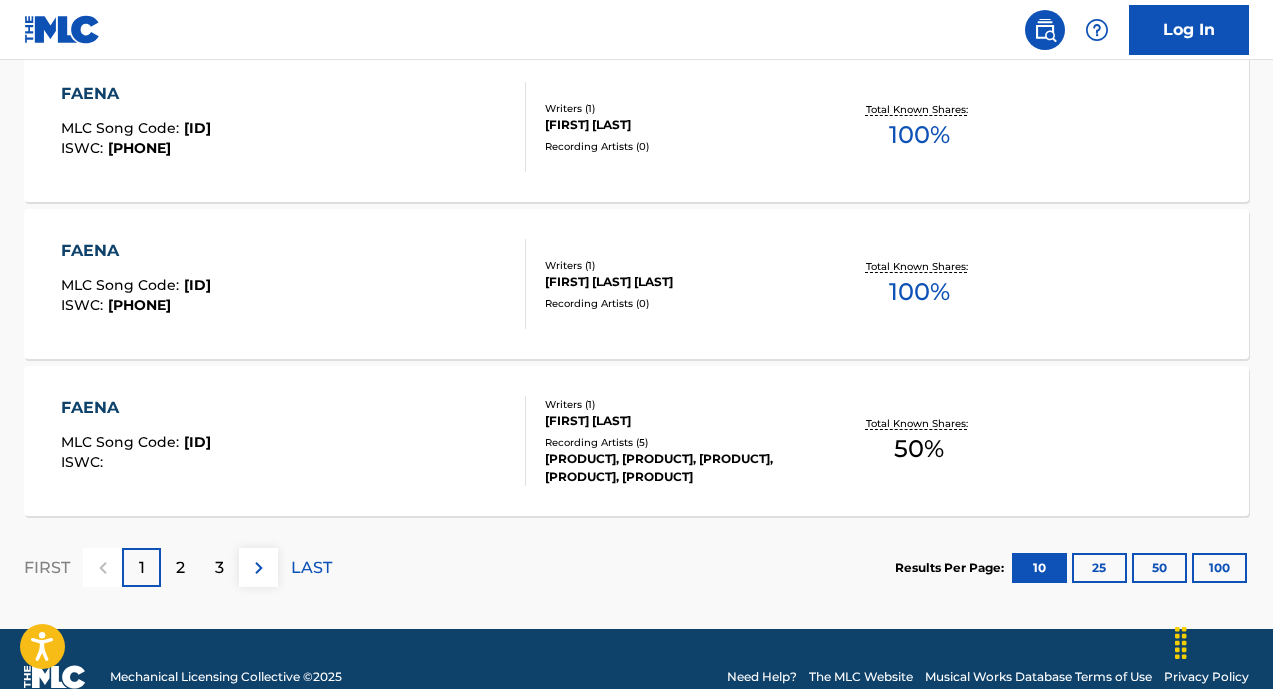 scroll, scrollTop: 1759, scrollLeft: 0, axis: vertical 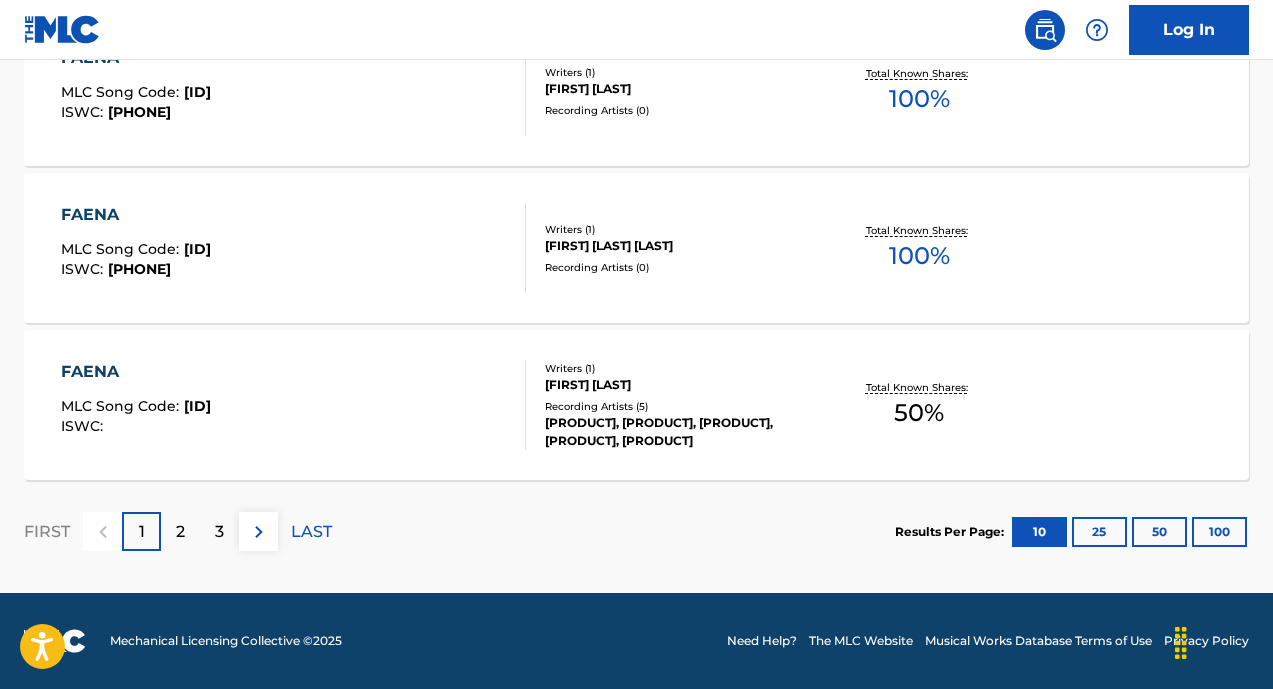 click on "2" at bounding box center (180, 531) 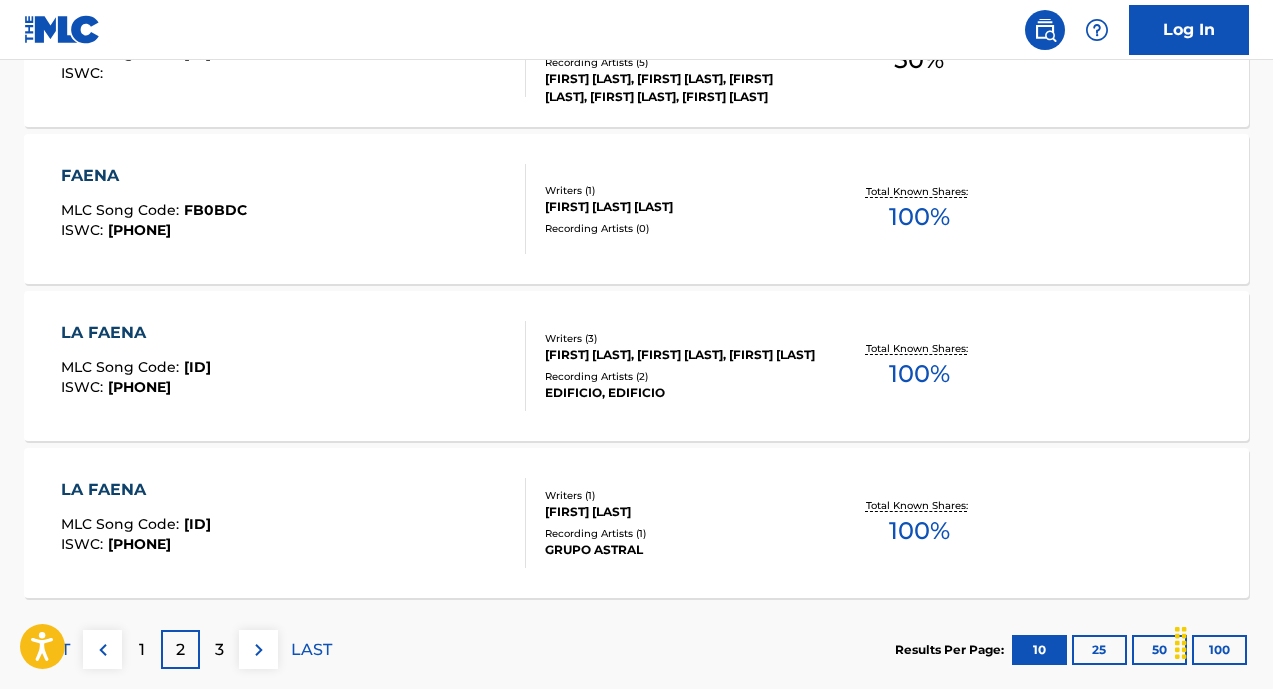 scroll, scrollTop: 1744, scrollLeft: 0, axis: vertical 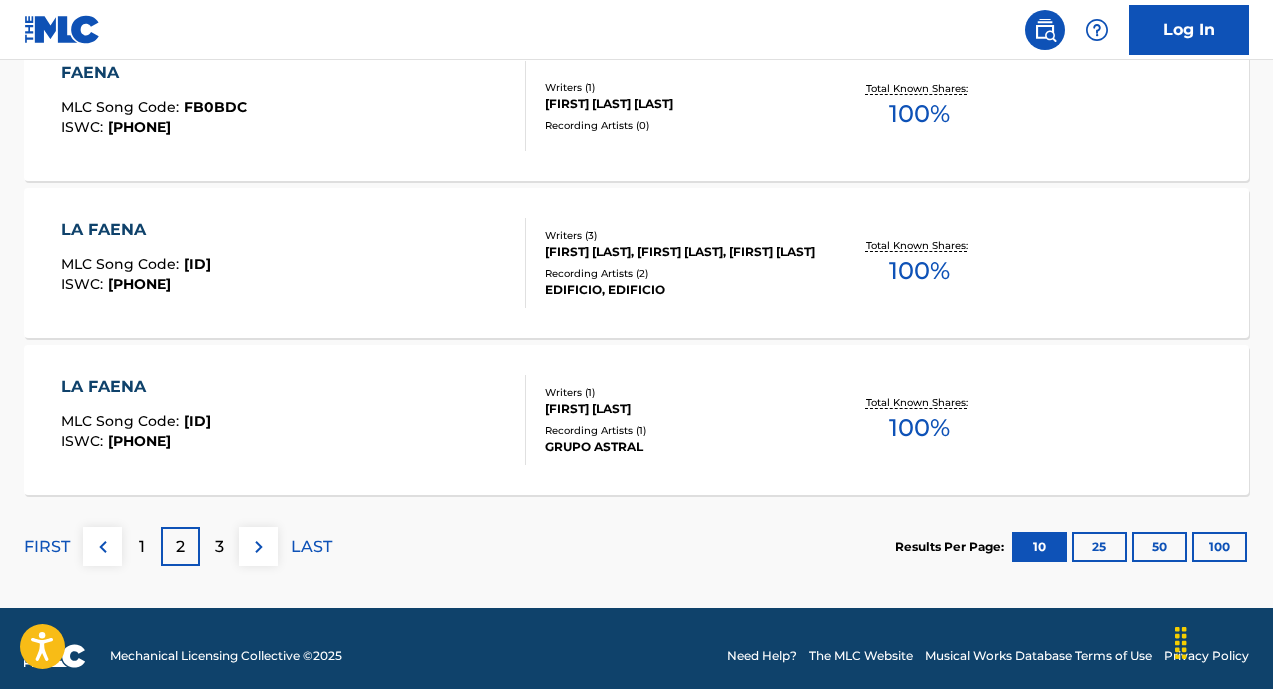 click on "3" at bounding box center (219, 546) 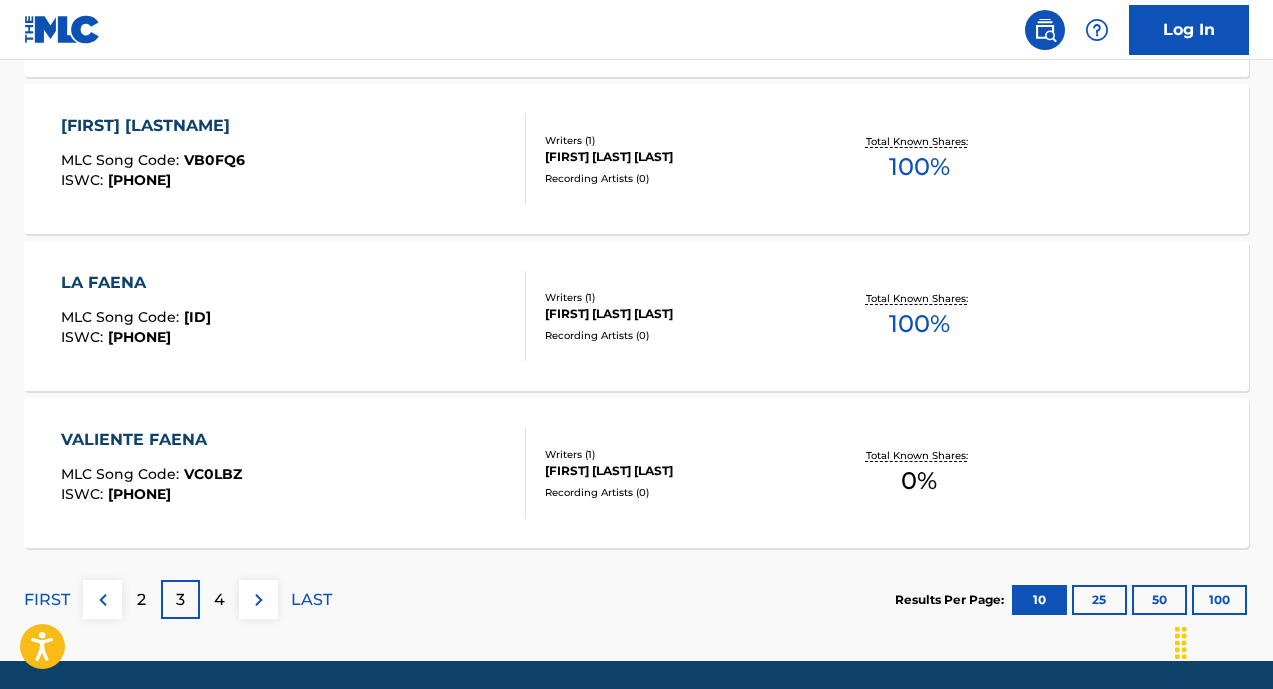 scroll, scrollTop: 1759, scrollLeft: 0, axis: vertical 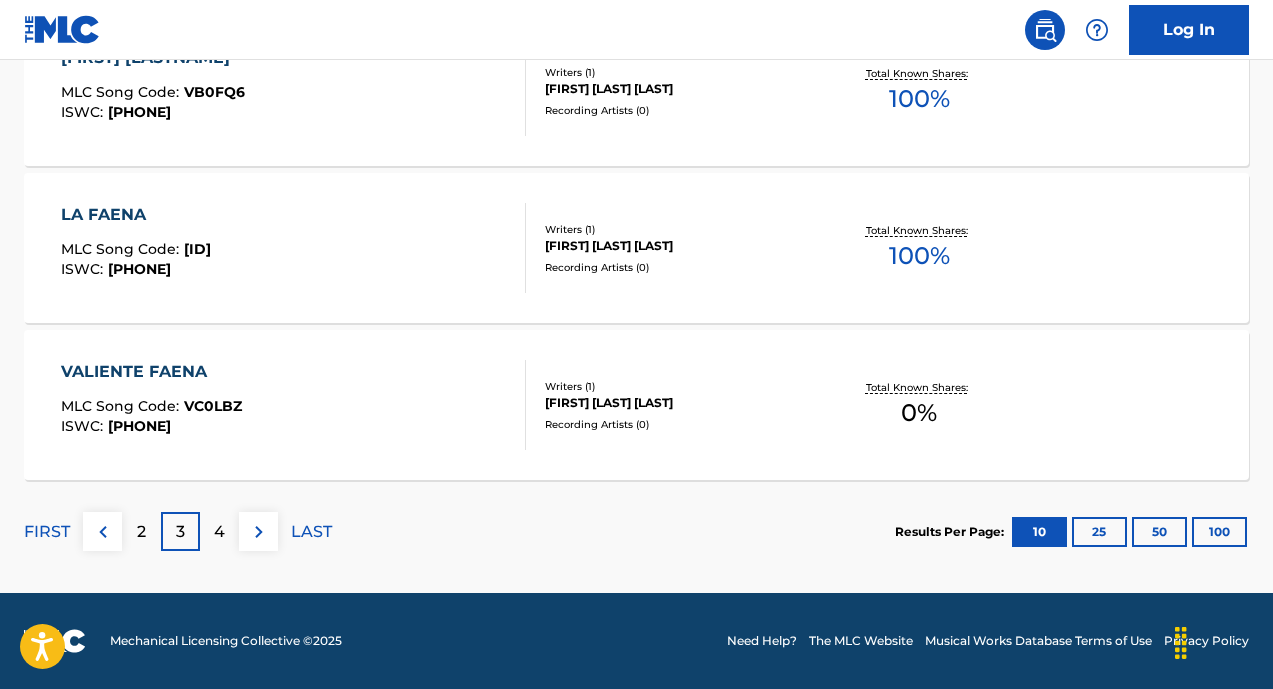 click on "4" at bounding box center (219, 532) 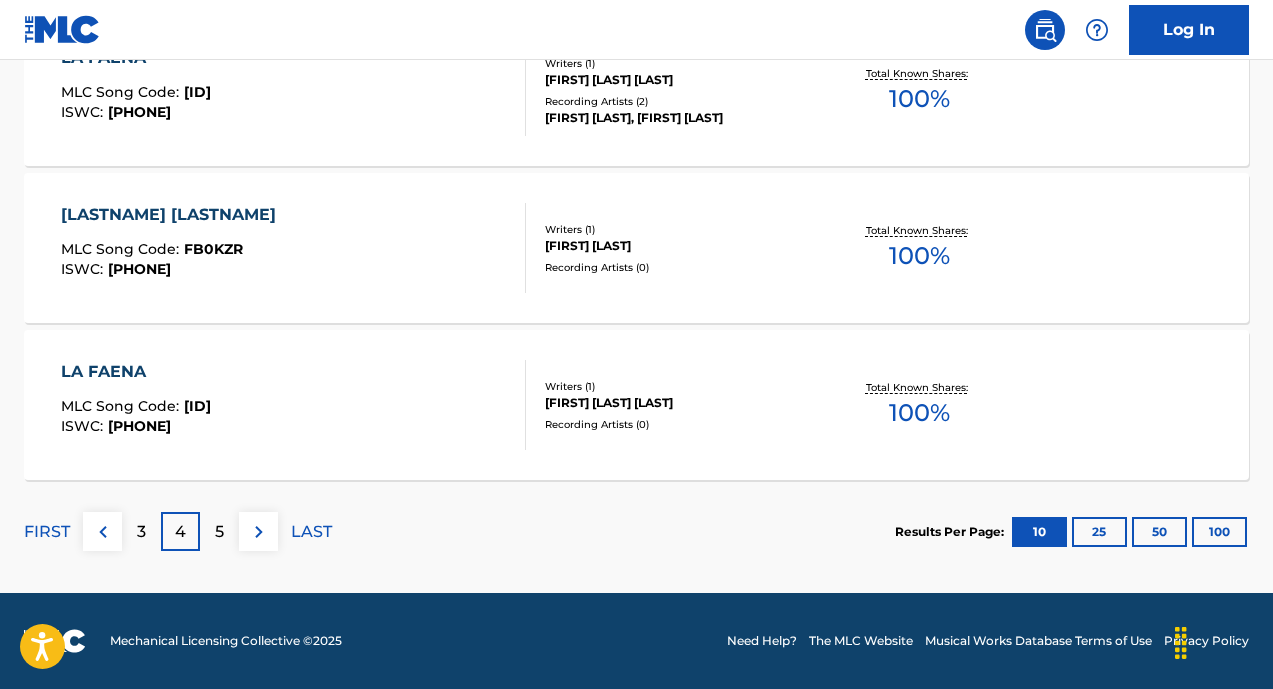 scroll, scrollTop: 1750, scrollLeft: 0, axis: vertical 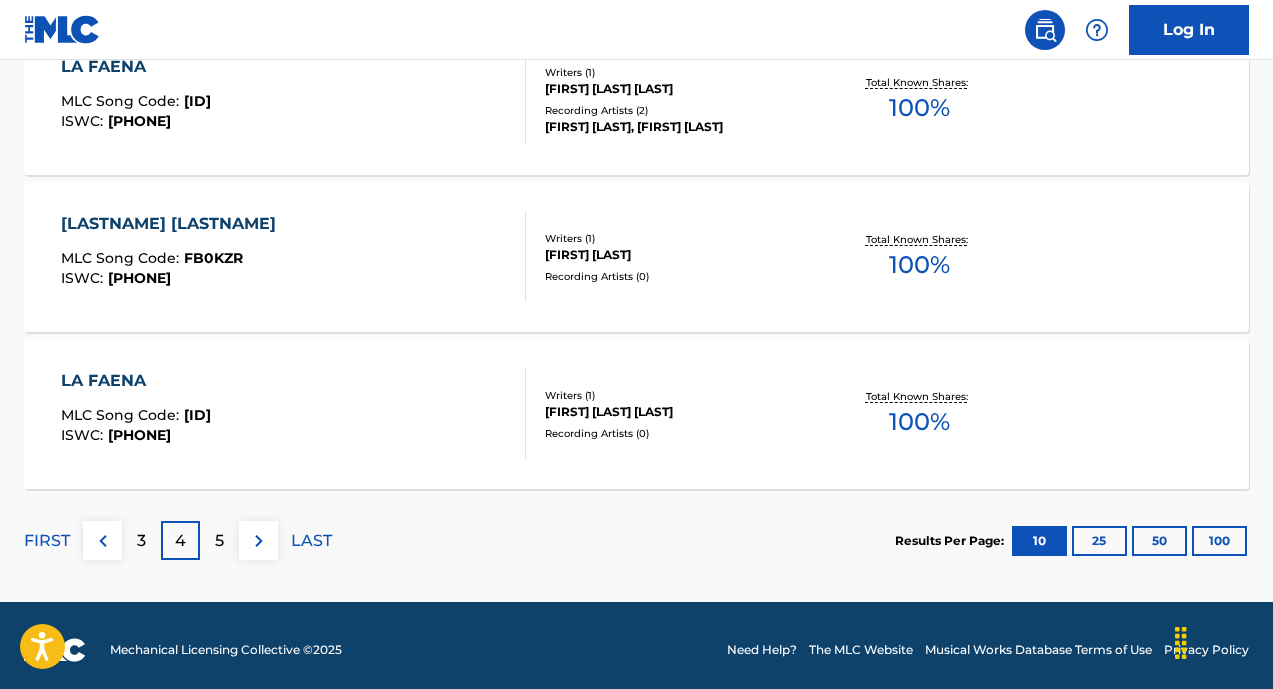 click at bounding box center [103, 541] 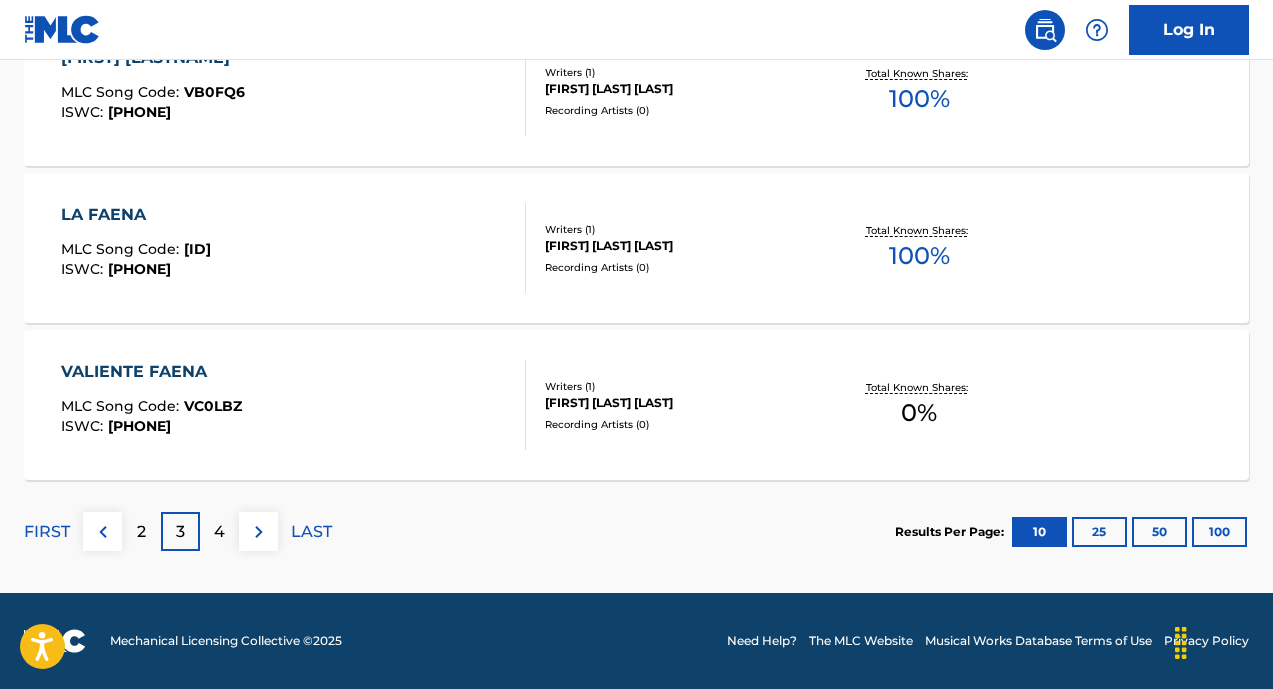 click on "2" at bounding box center (141, 531) 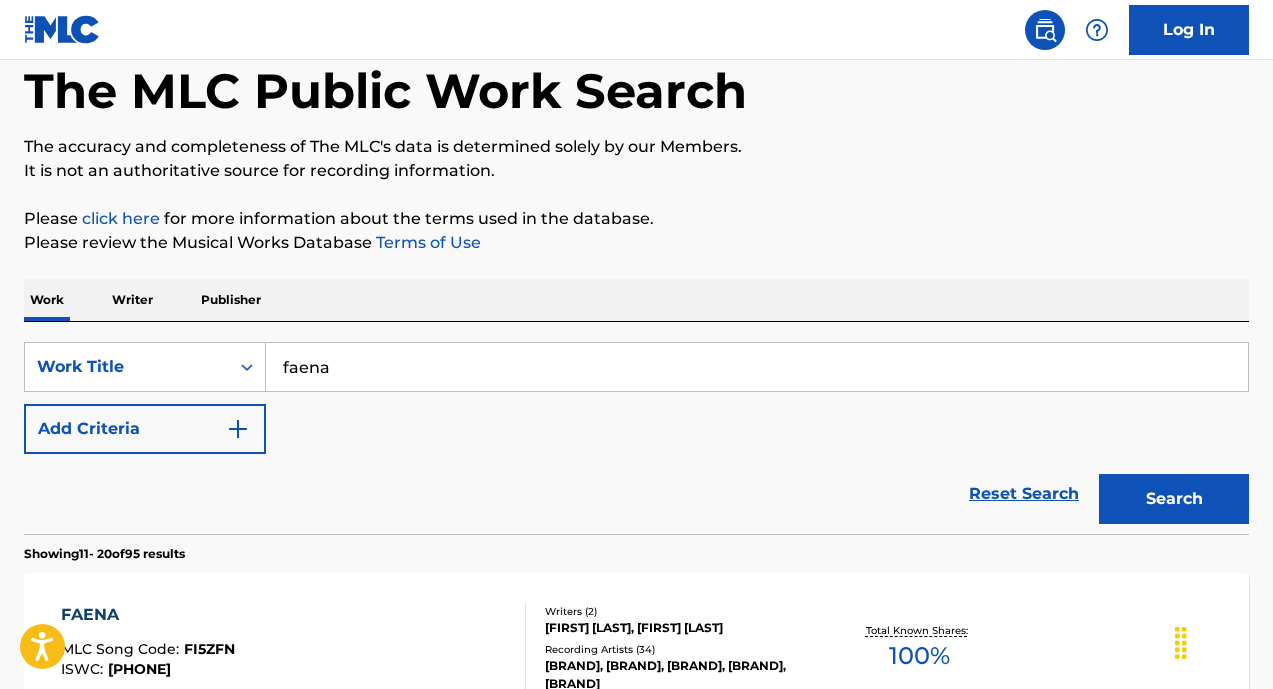 scroll, scrollTop: 0, scrollLeft: 0, axis: both 